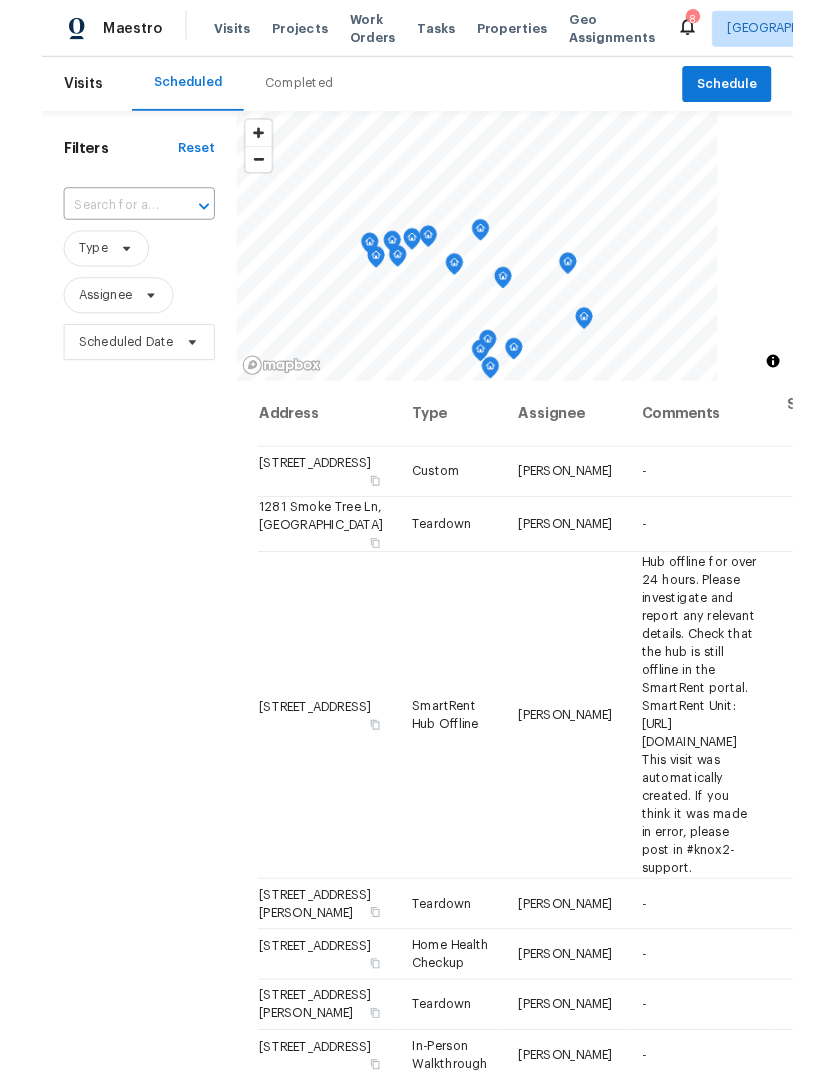 scroll, scrollTop: 75, scrollLeft: 0, axis: vertical 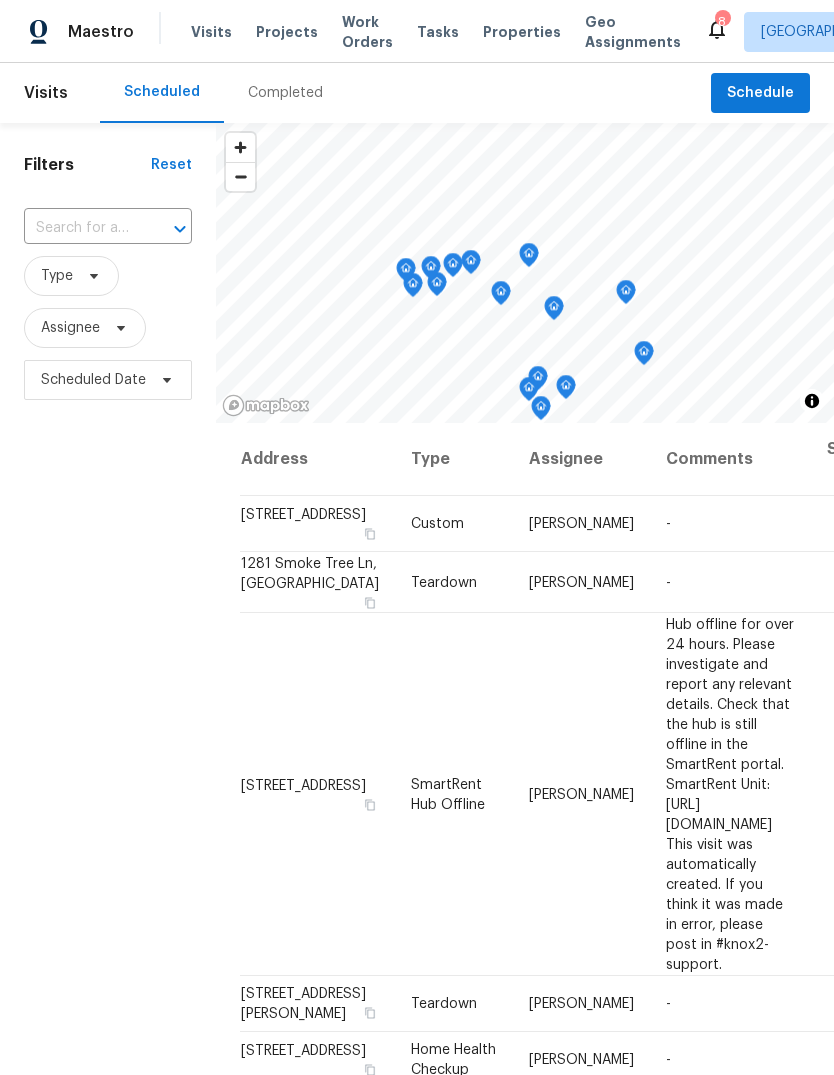 click on "Completed" at bounding box center (285, 93) 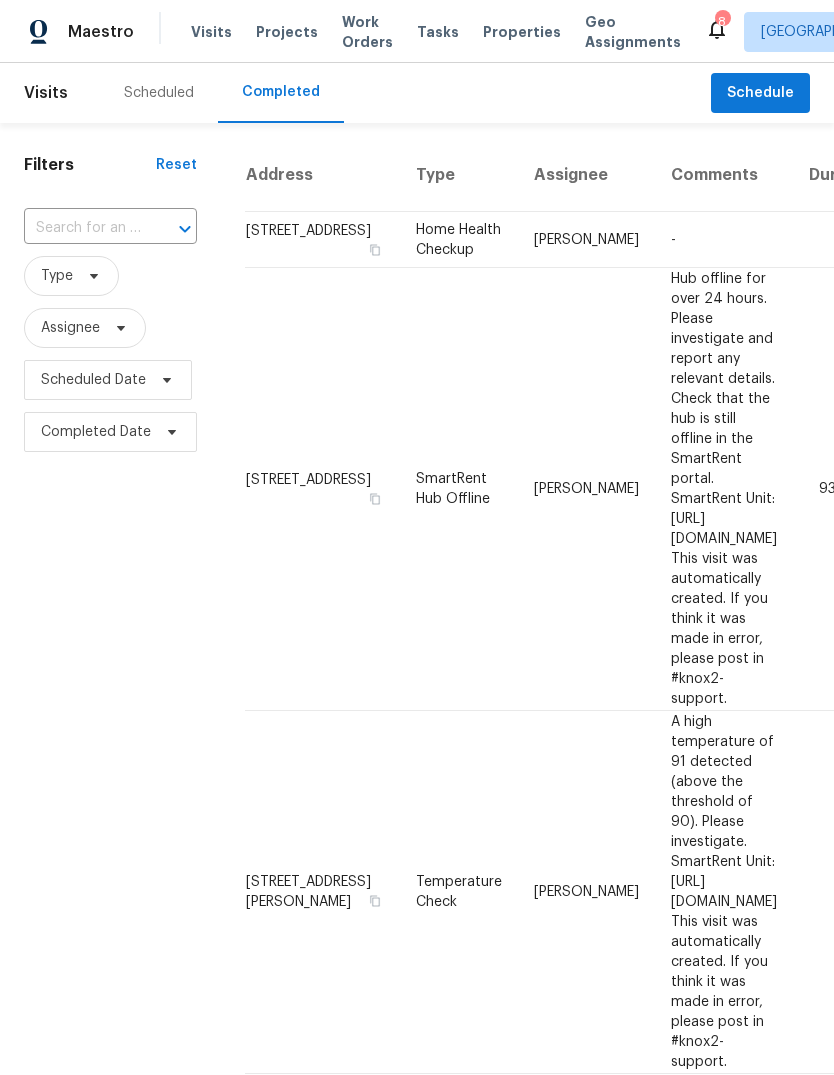 scroll, scrollTop: 0, scrollLeft: 0, axis: both 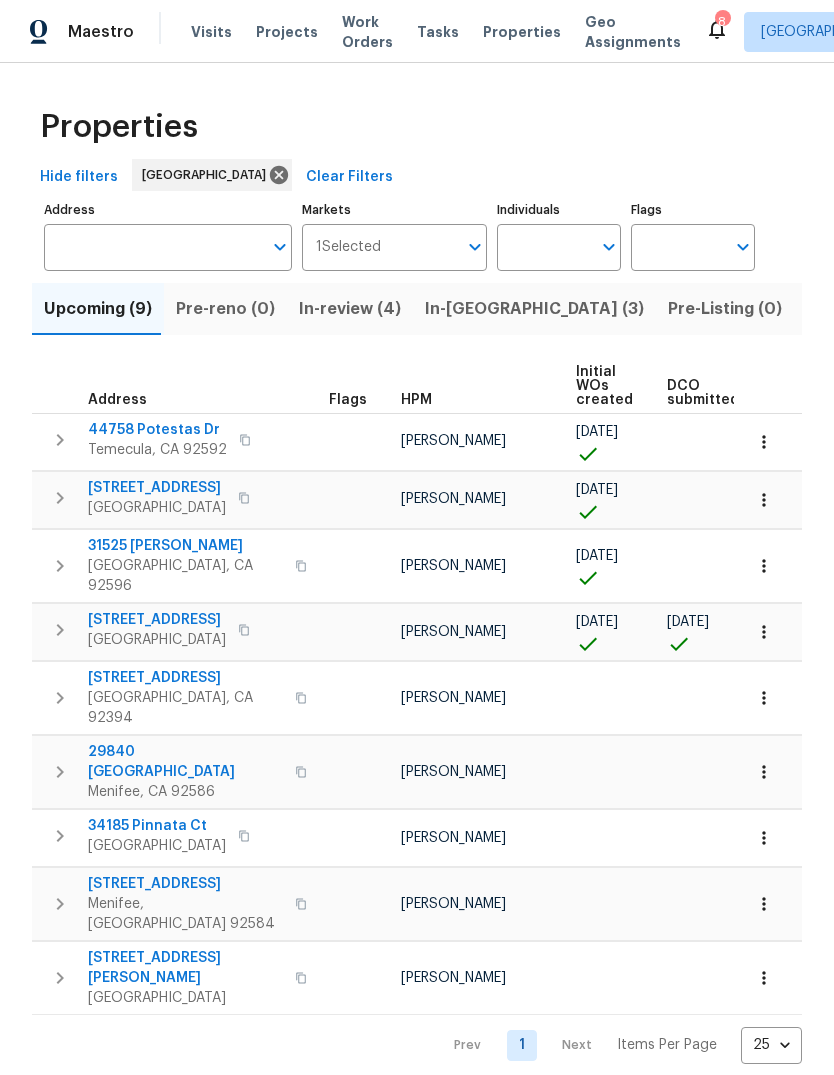 click on "Visits" at bounding box center [211, 32] 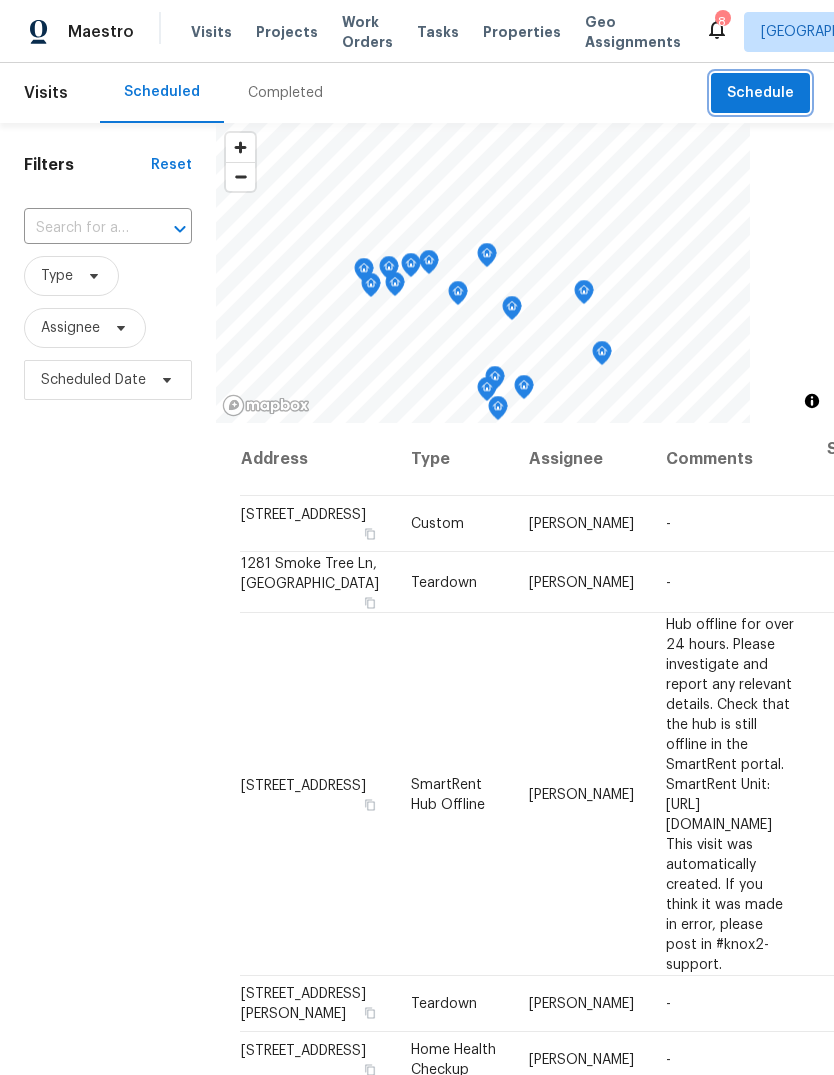 click on "Schedule" at bounding box center (760, 93) 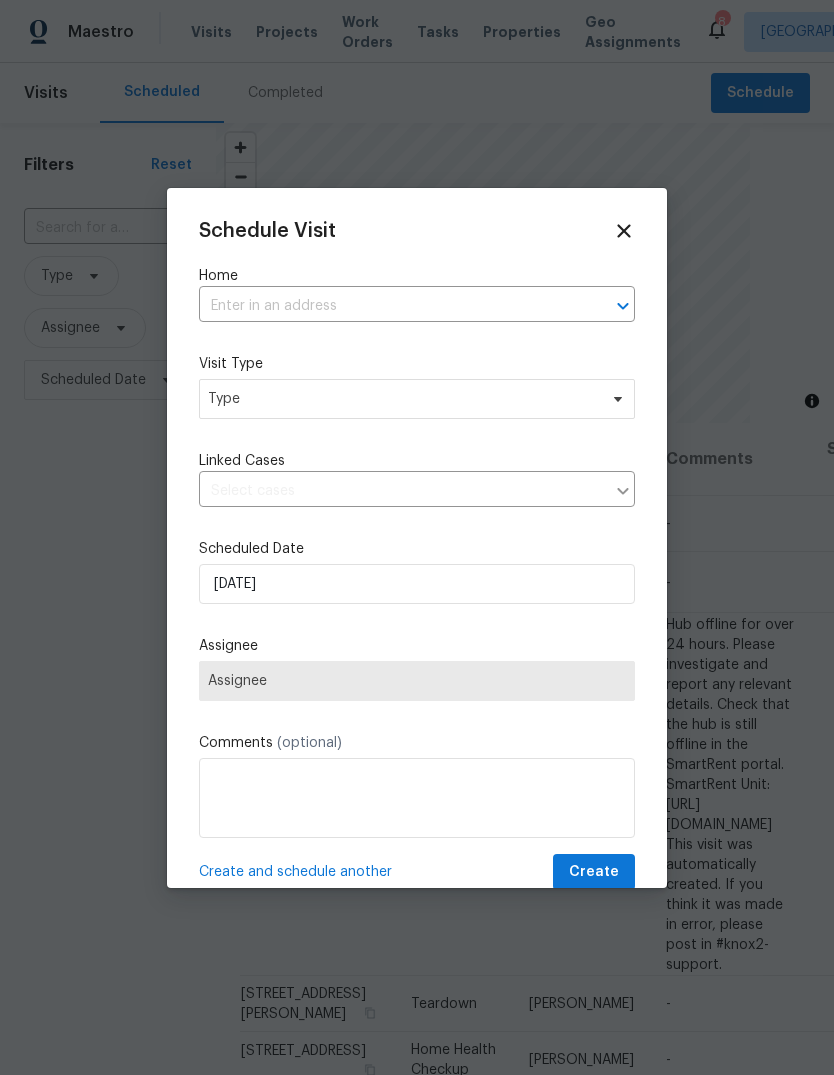 click at bounding box center [389, 306] 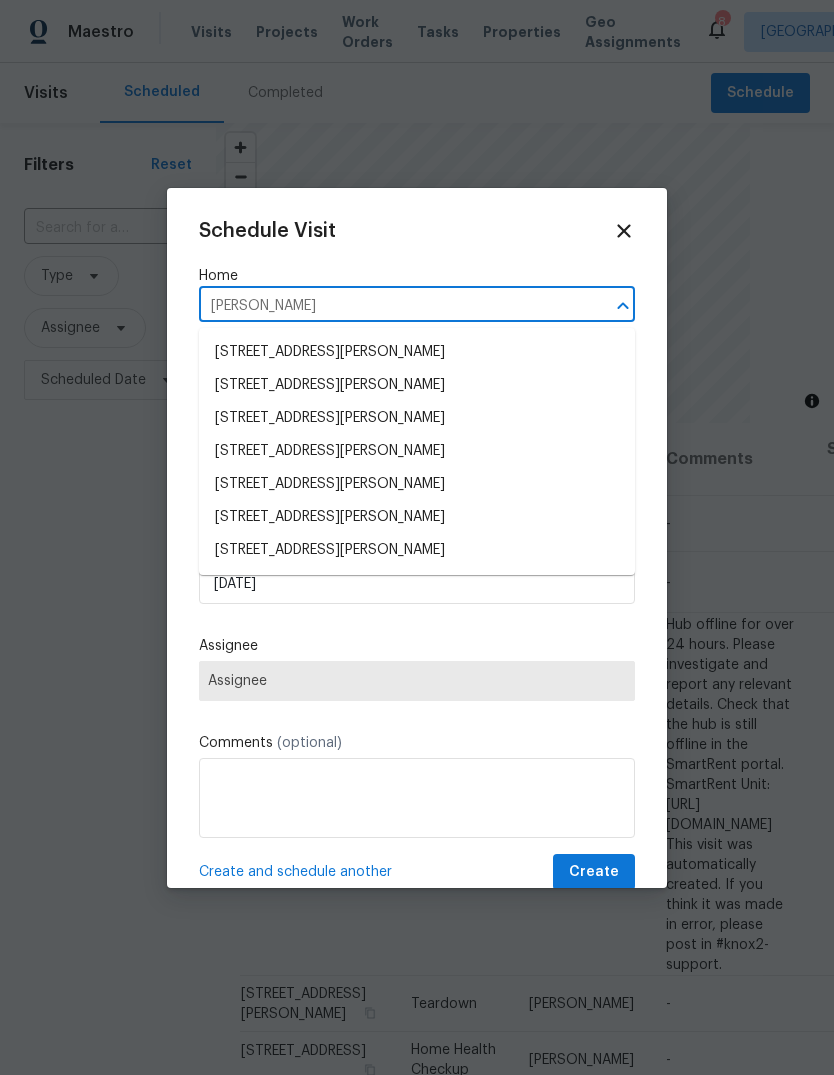 type on "[PERSON_NAME]" 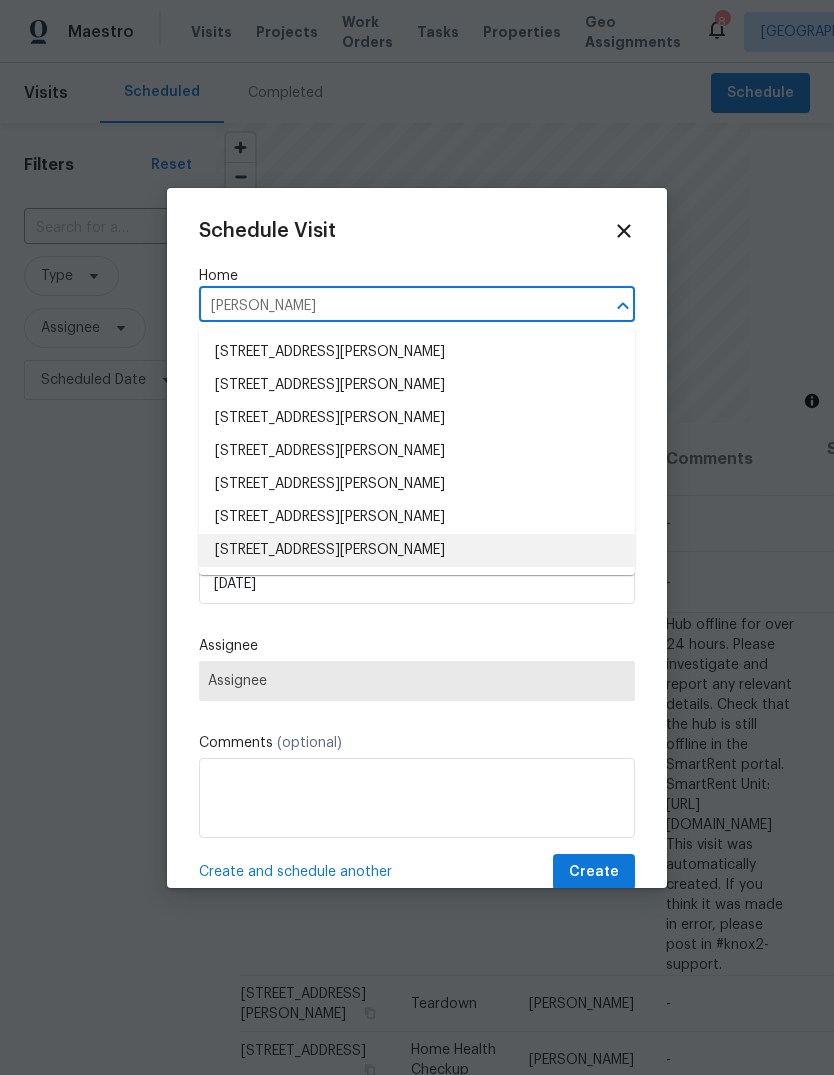 click on "[STREET_ADDRESS][PERSON_NAME]" at bounding box center (417, 550) 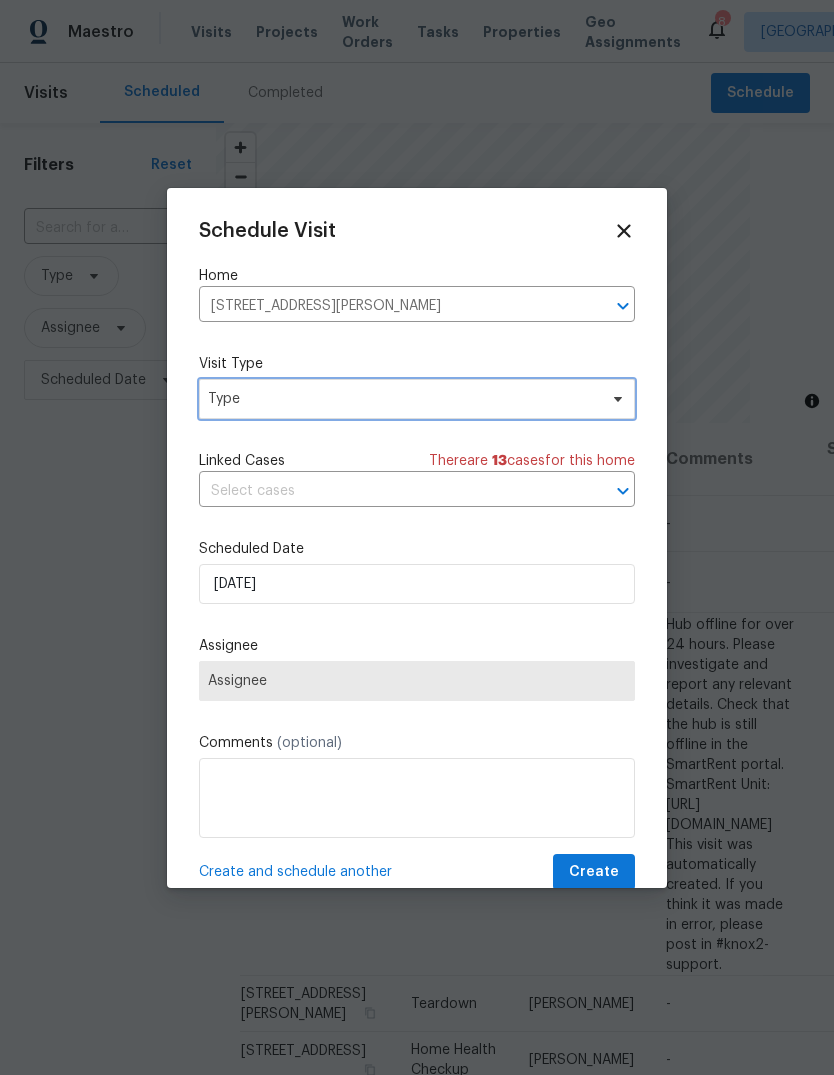 click on "Type" at bounding box center (402, 399) 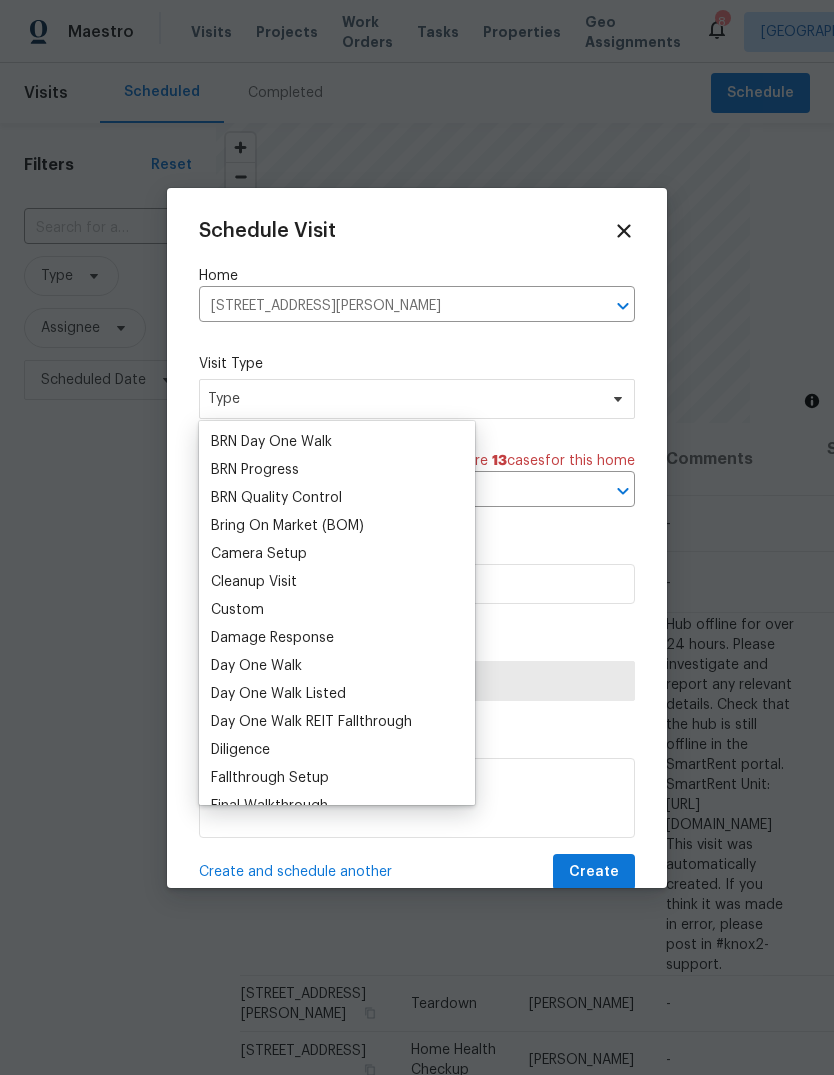 scroll, scrollTop: 140, scrollLeft: 0, axis: vertical 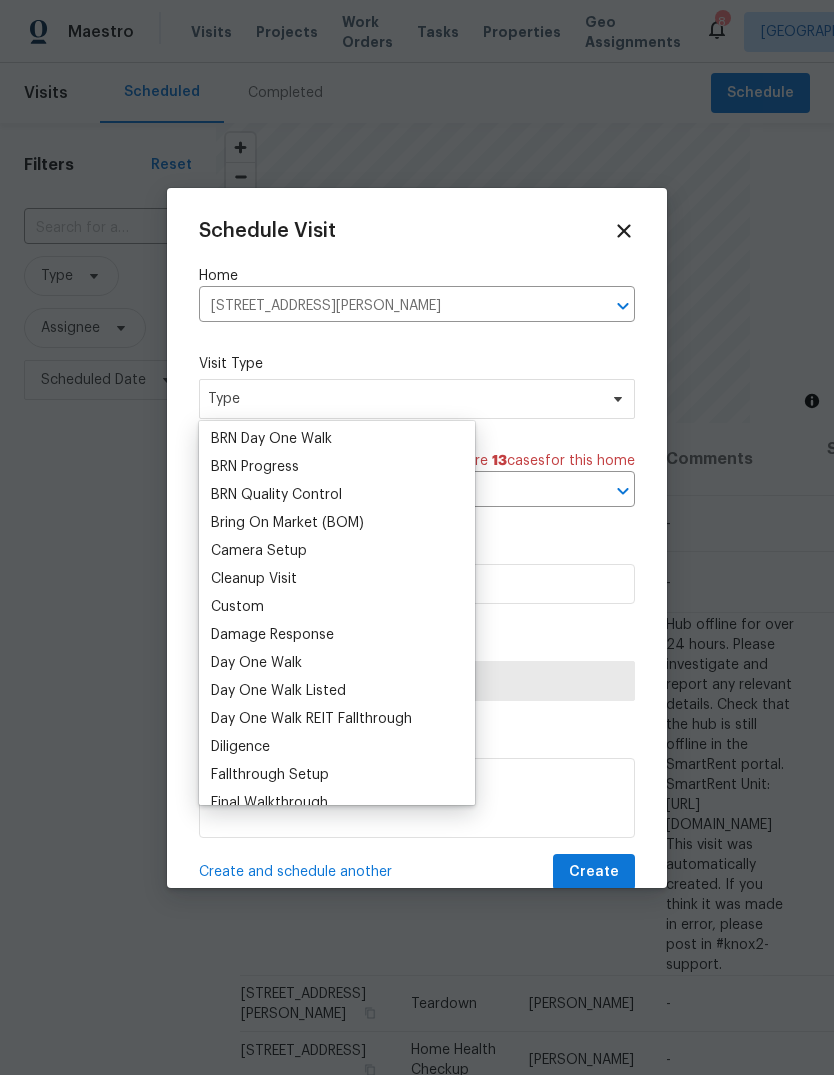 click on "Custom" at bounding box center (237, 607) 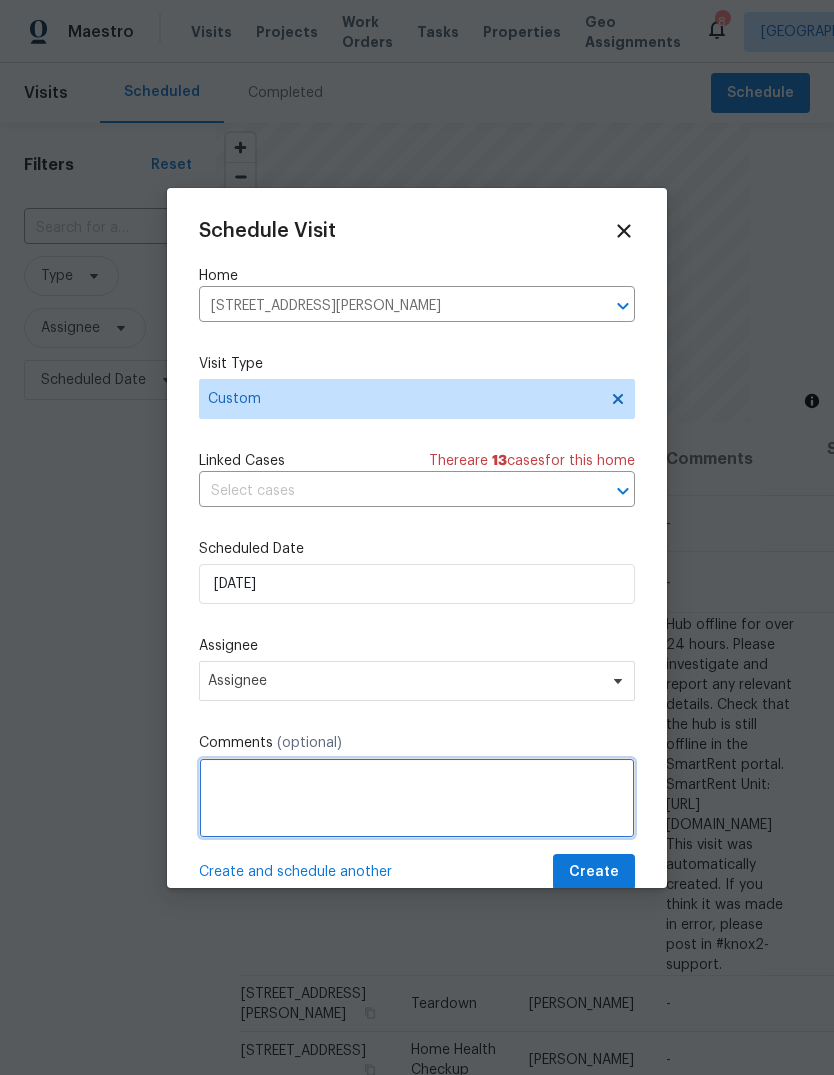 click at bounding box center (417, 798) 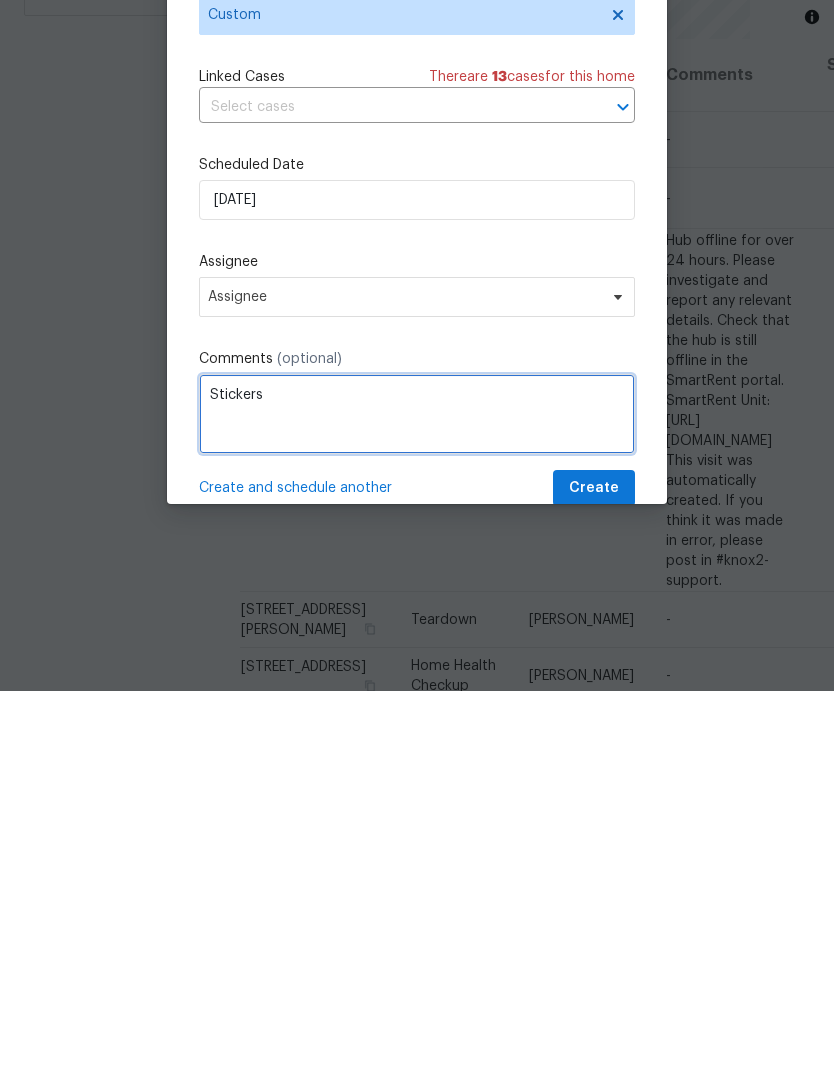 type on "Stickers" 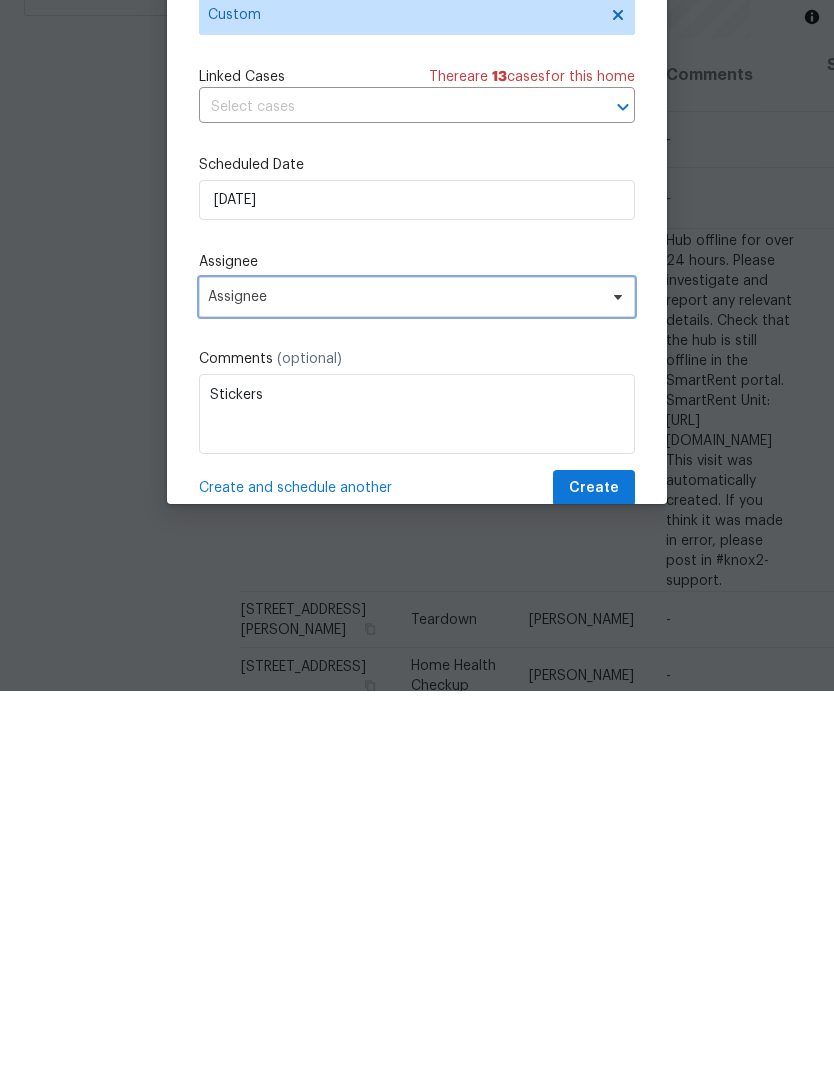 click on "Assignee" at bounding box center (404, 681) 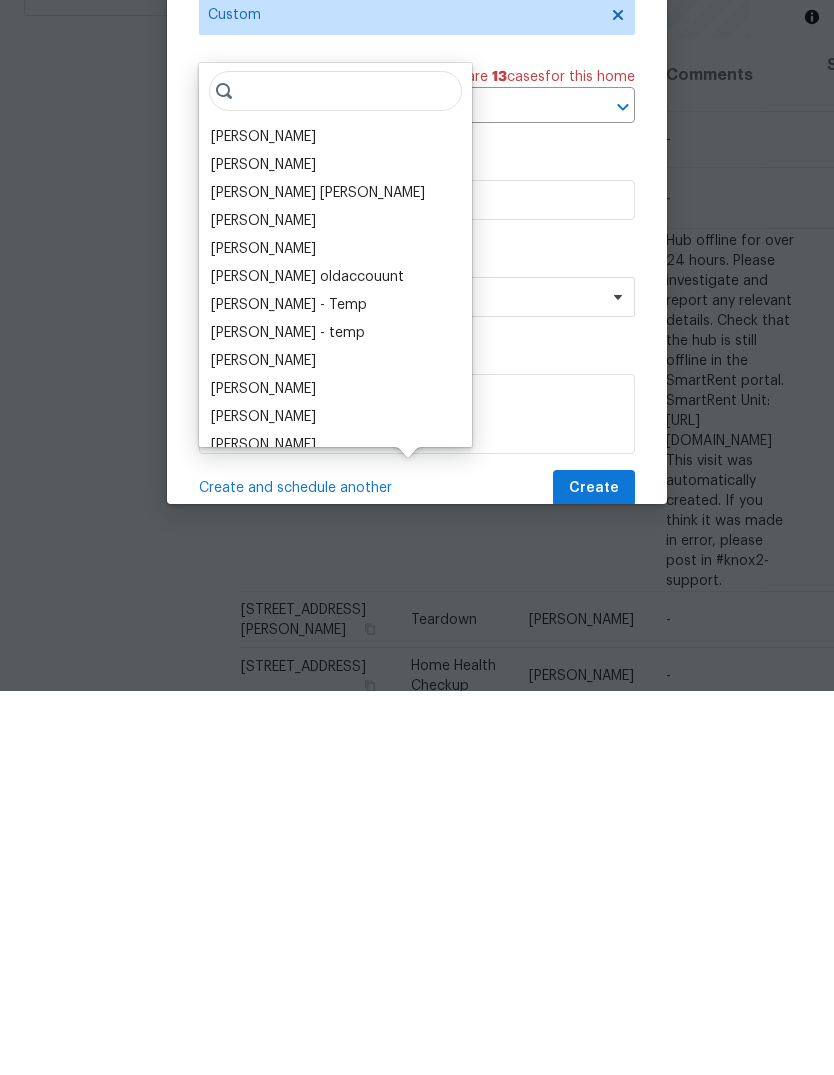 click on "[PERSON_NAME]" at bounding box center [263, 521] 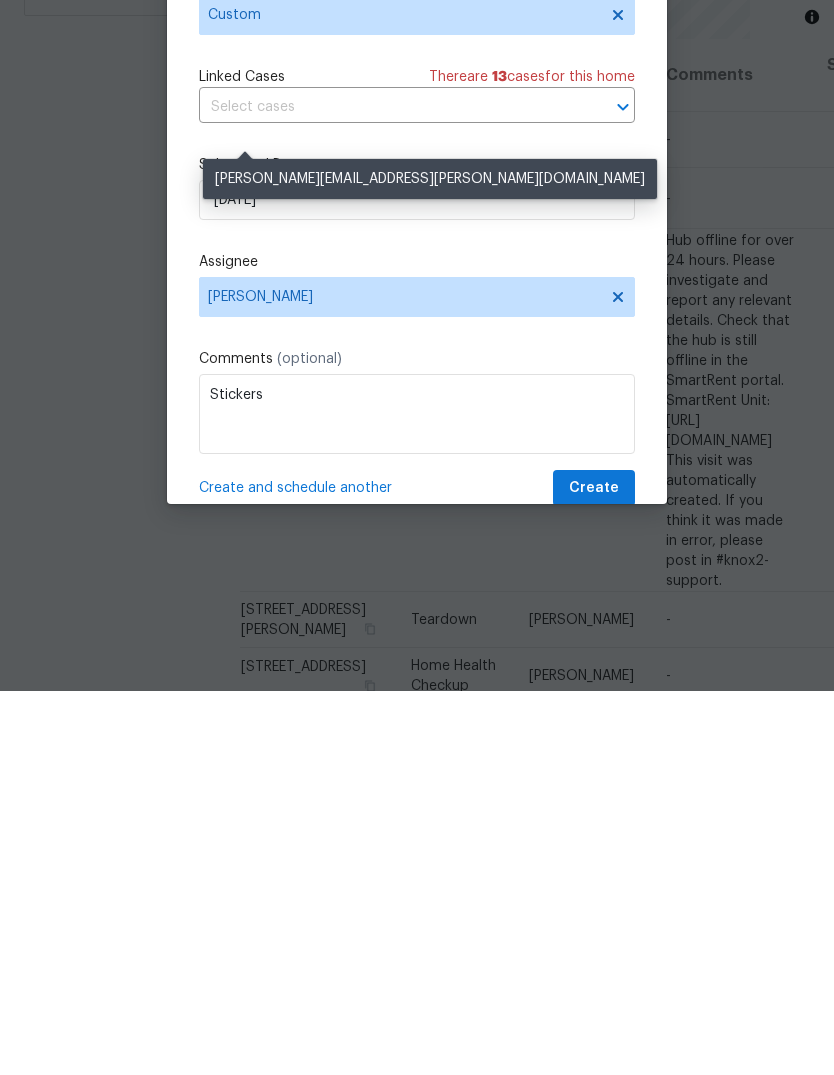 scroll, scrollTop: 75, scrollLeft: 0, axis: vertical 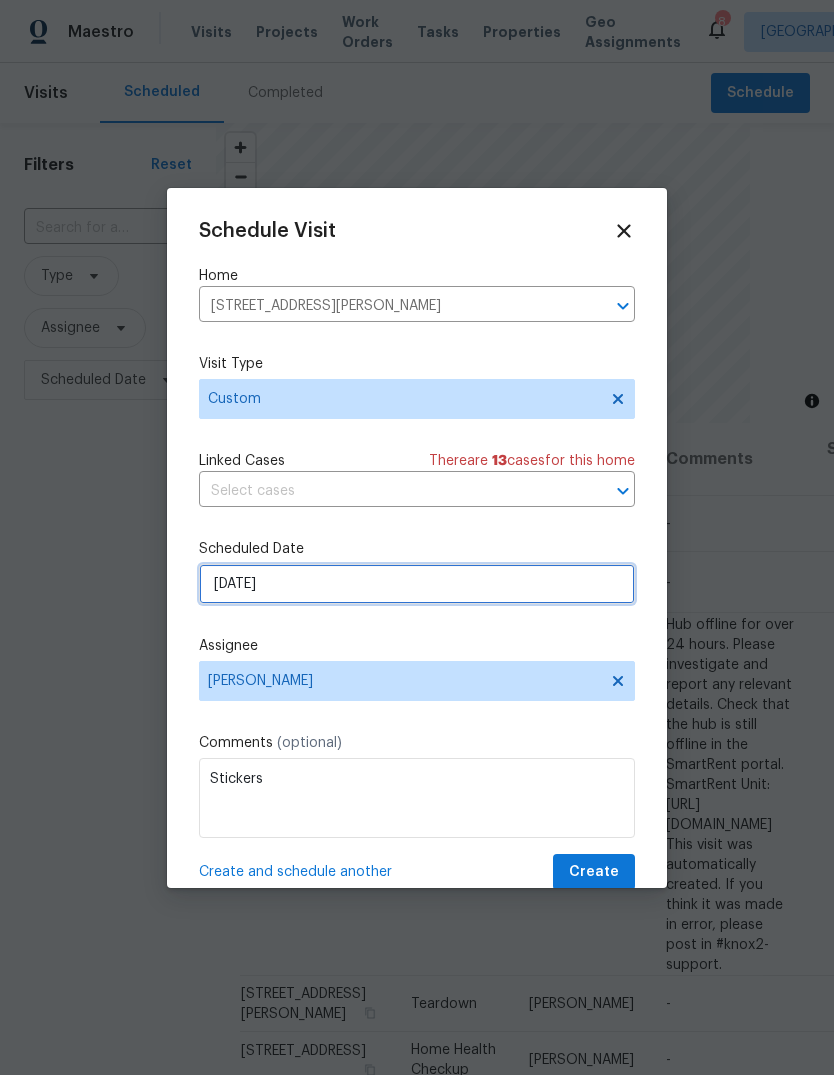 click on "[DATE]" at bounding box center [417, 584] 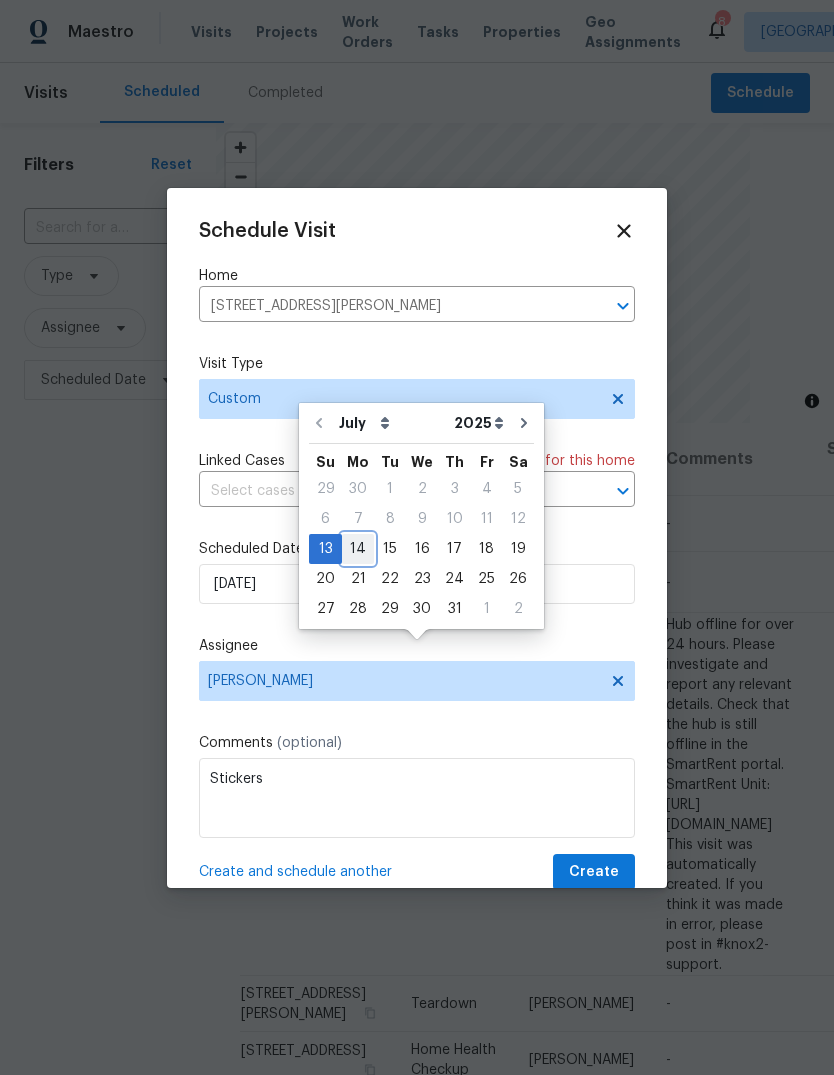 click on "14" at bounding box center [358, 549] 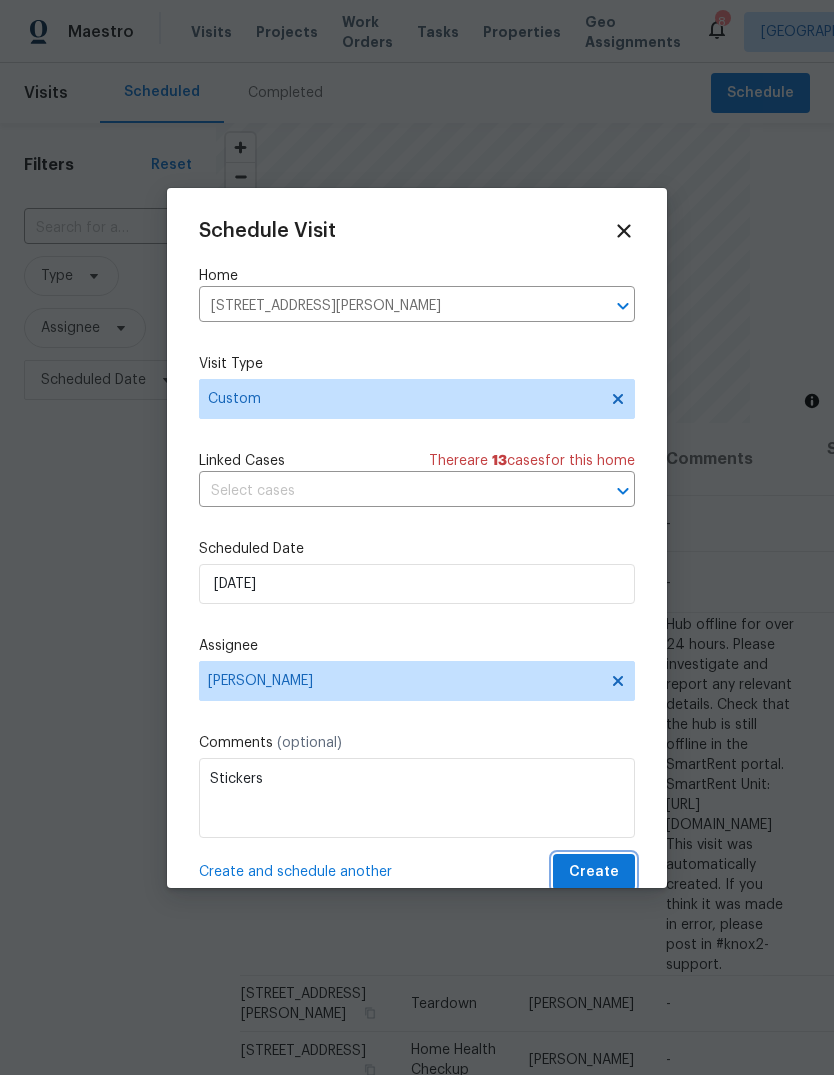 click on "Create" at bounding box center (594, 872) 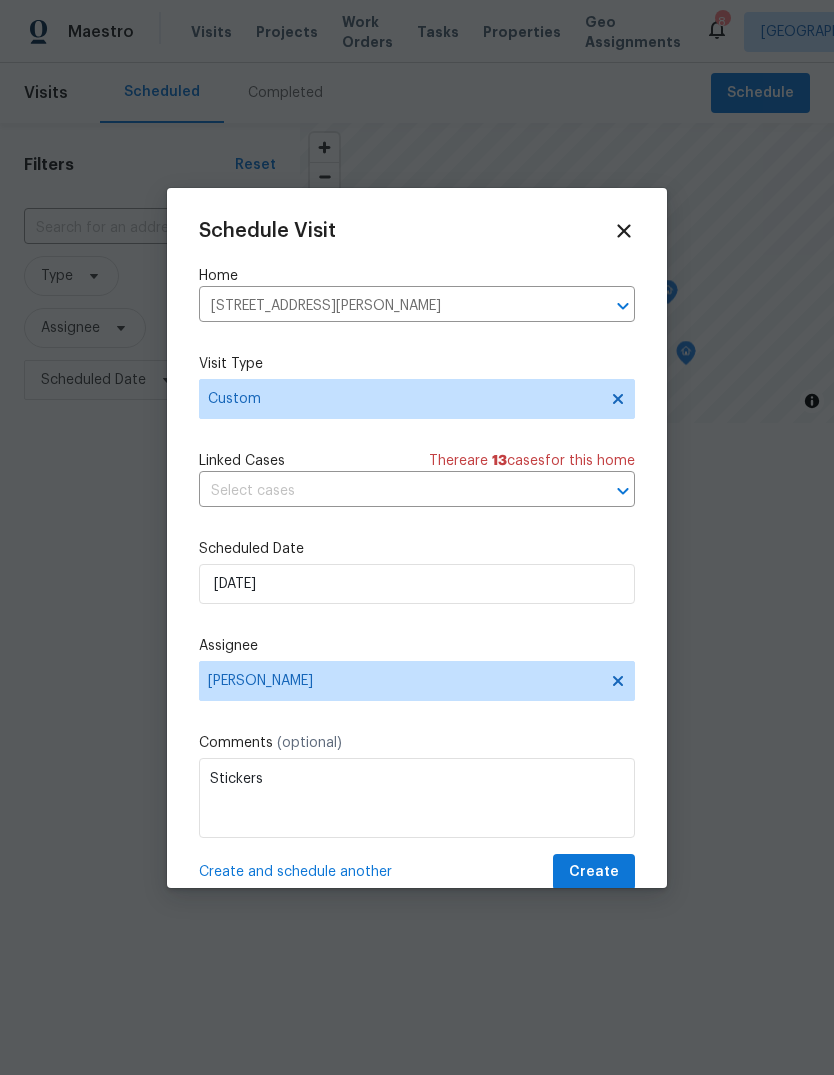 scroll, scrollTop: 0, scrollLeft: 0, axis: both 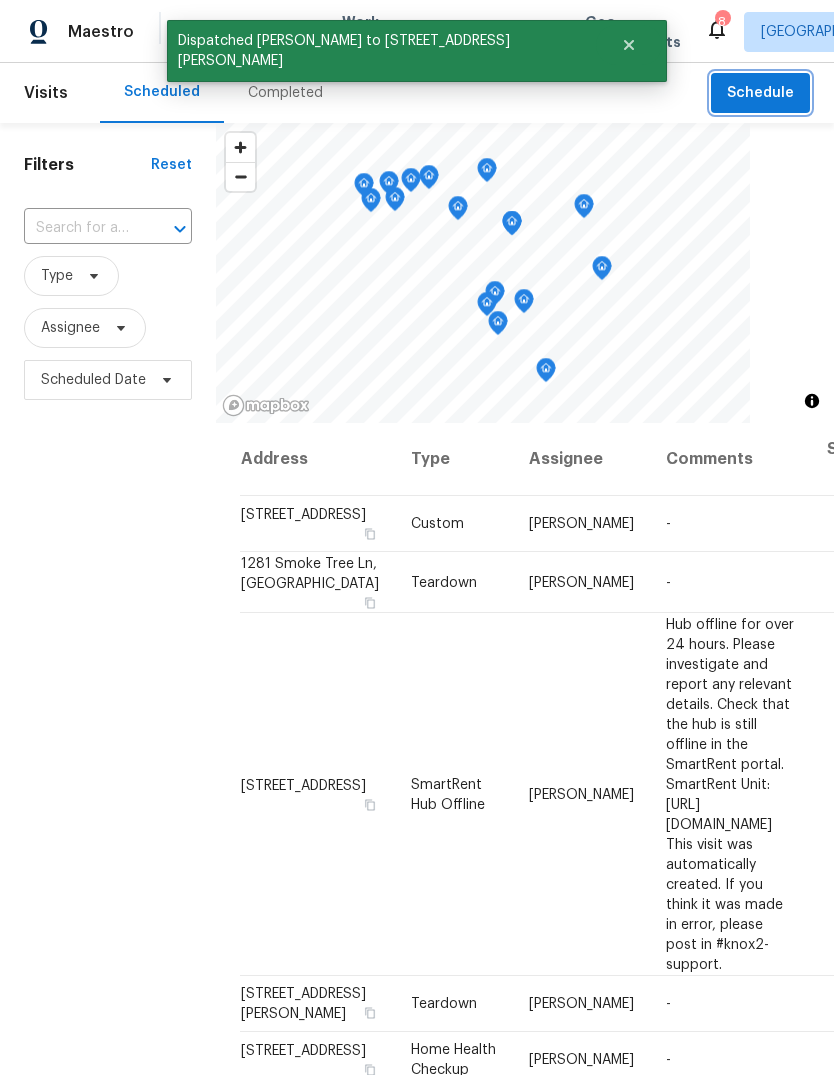 click on "Schedule" at bounding box center (760, 93) 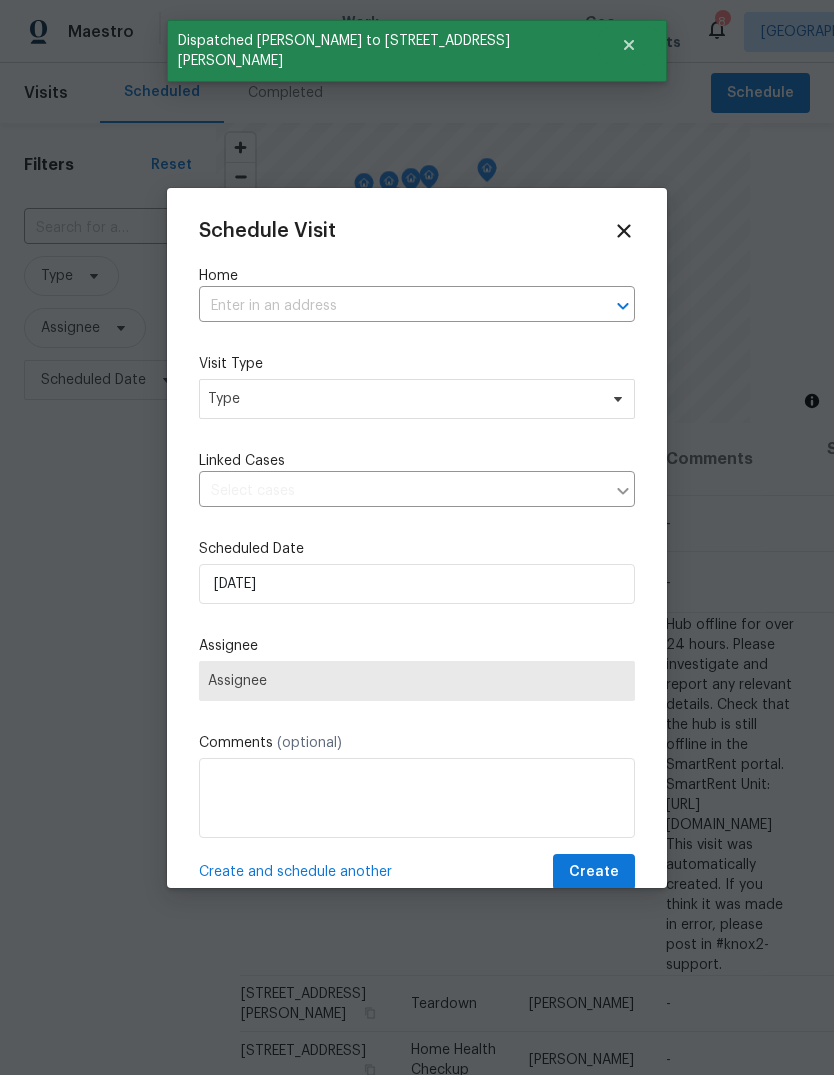 click at bounding box center (389, 306) 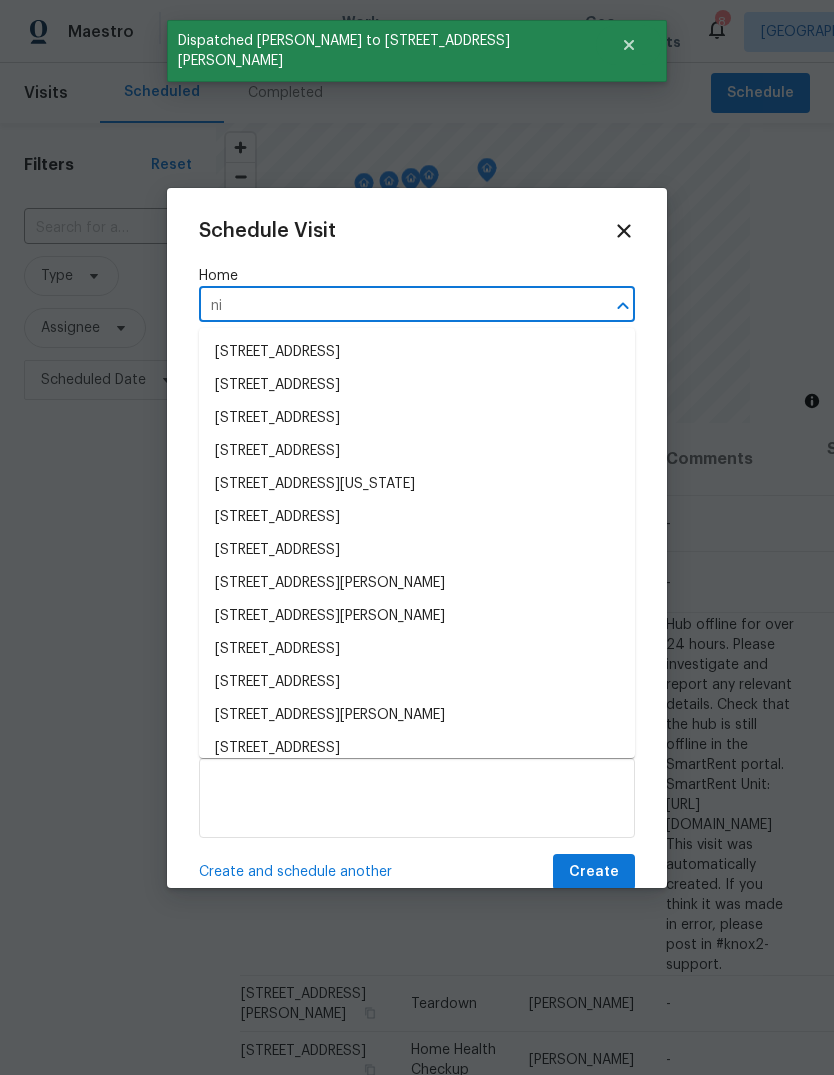 type on "n" 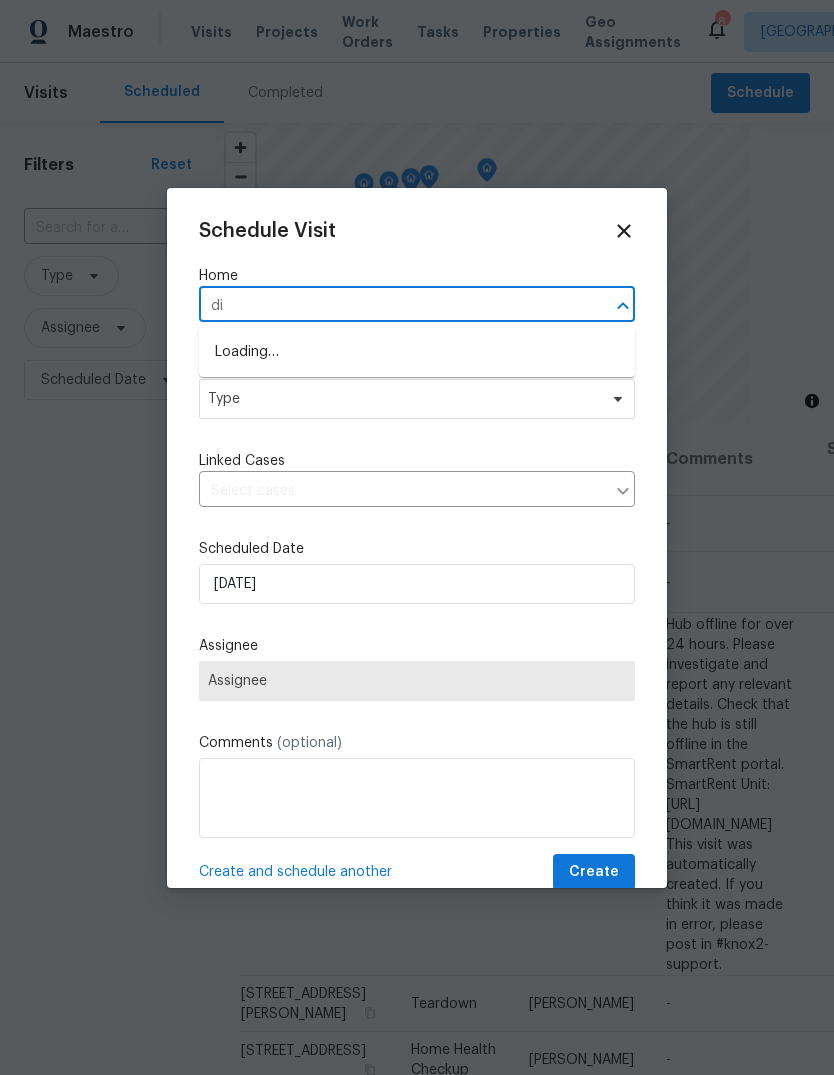 type on "d" 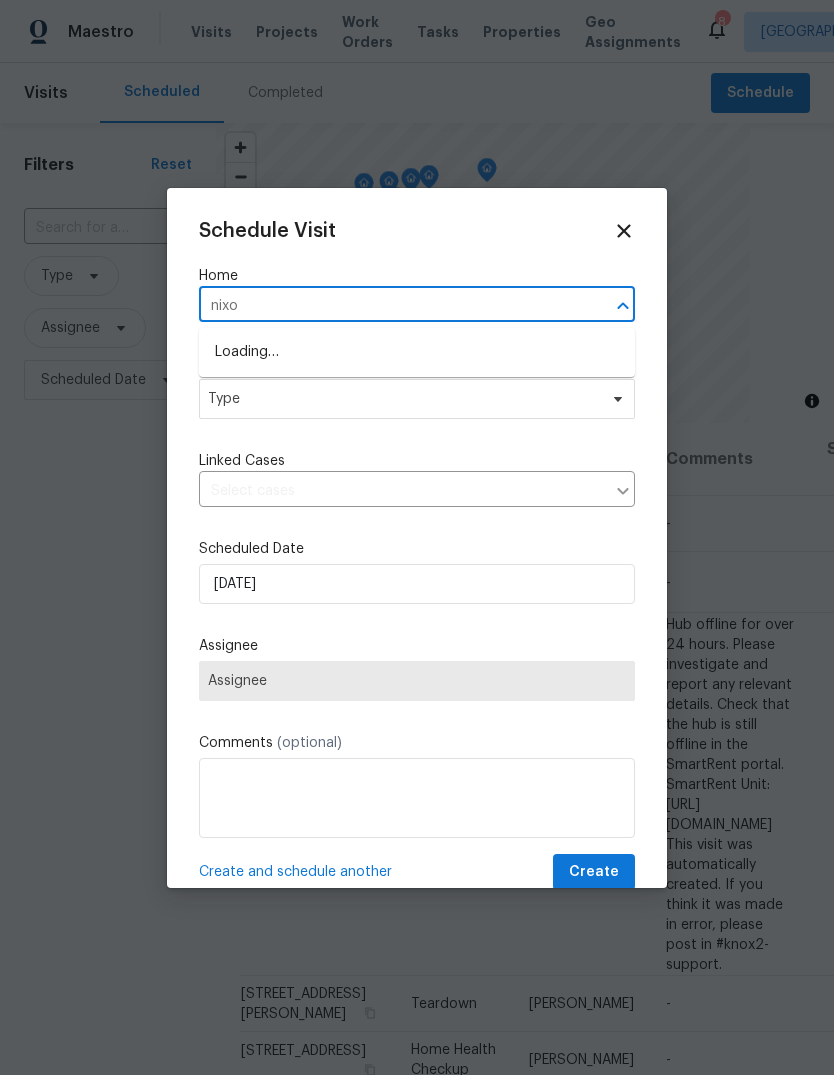 type on "[PERSON_NAME]" 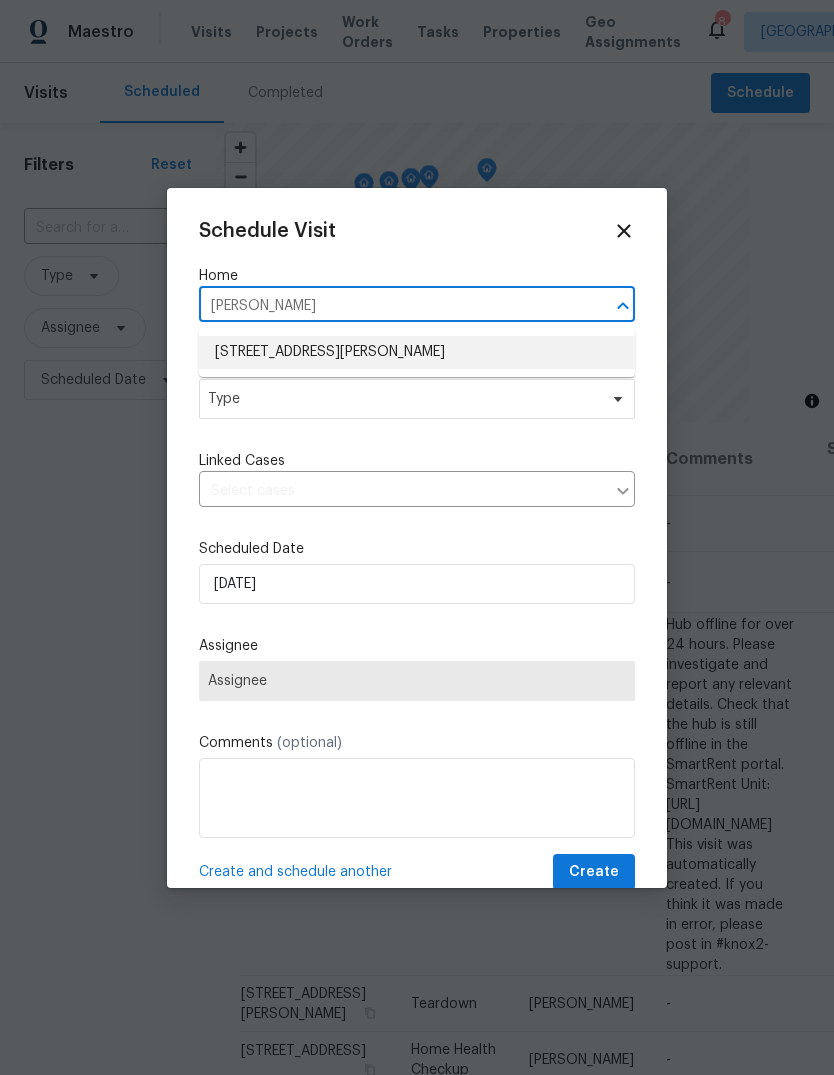click on "[STREET_ADDRESS][PERSON_NAME]" at bounding box center (417, 352) 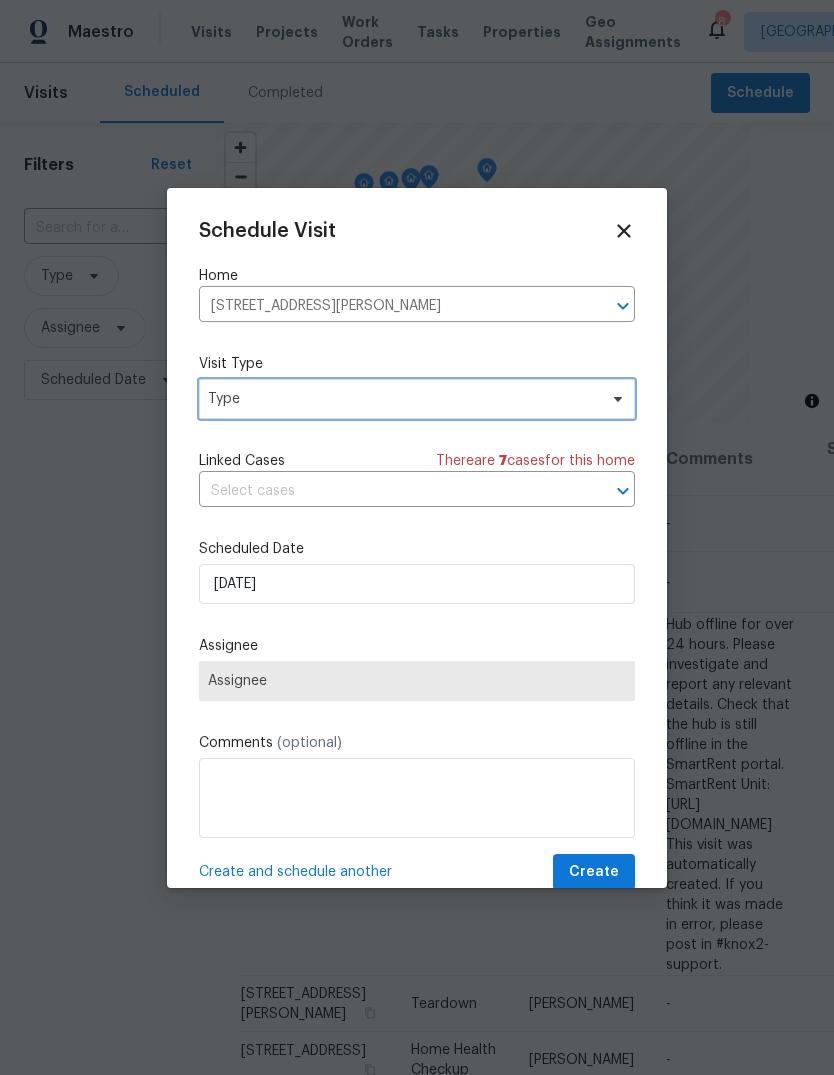 click on "Type" at bounding box center (402, 399) 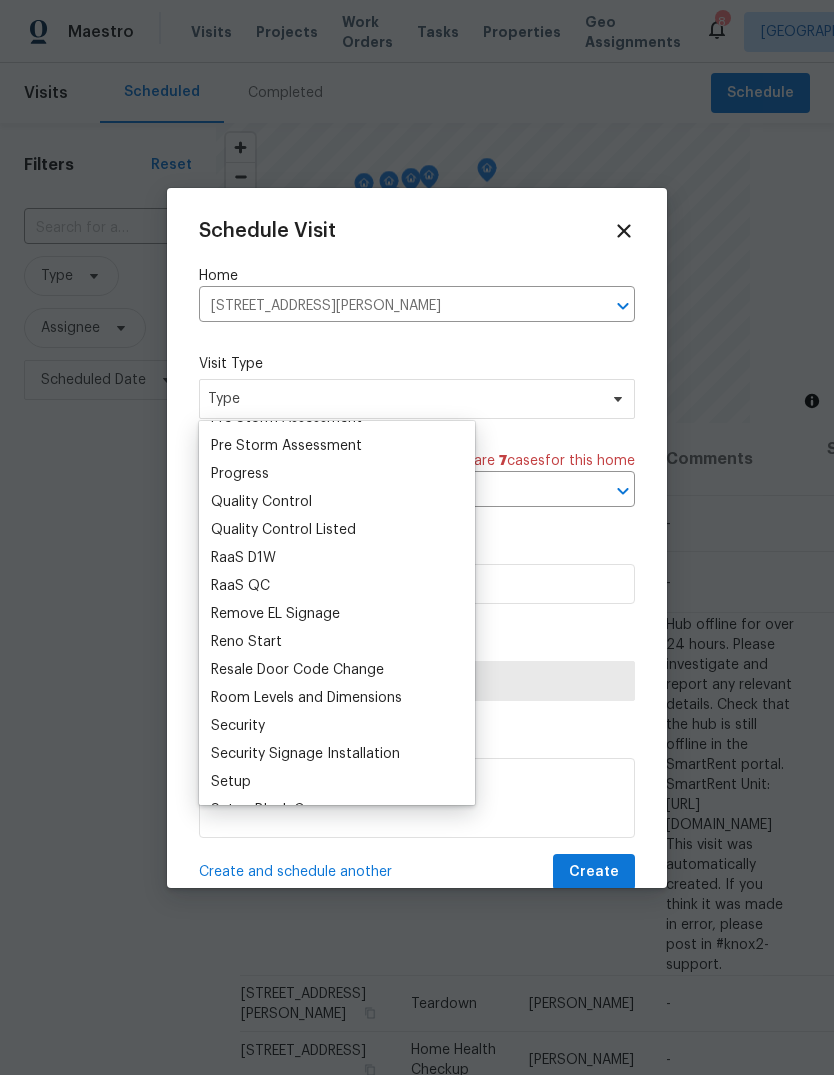 scroll, scrollTop: 1295, scrollLeft: 0, axis: vertical 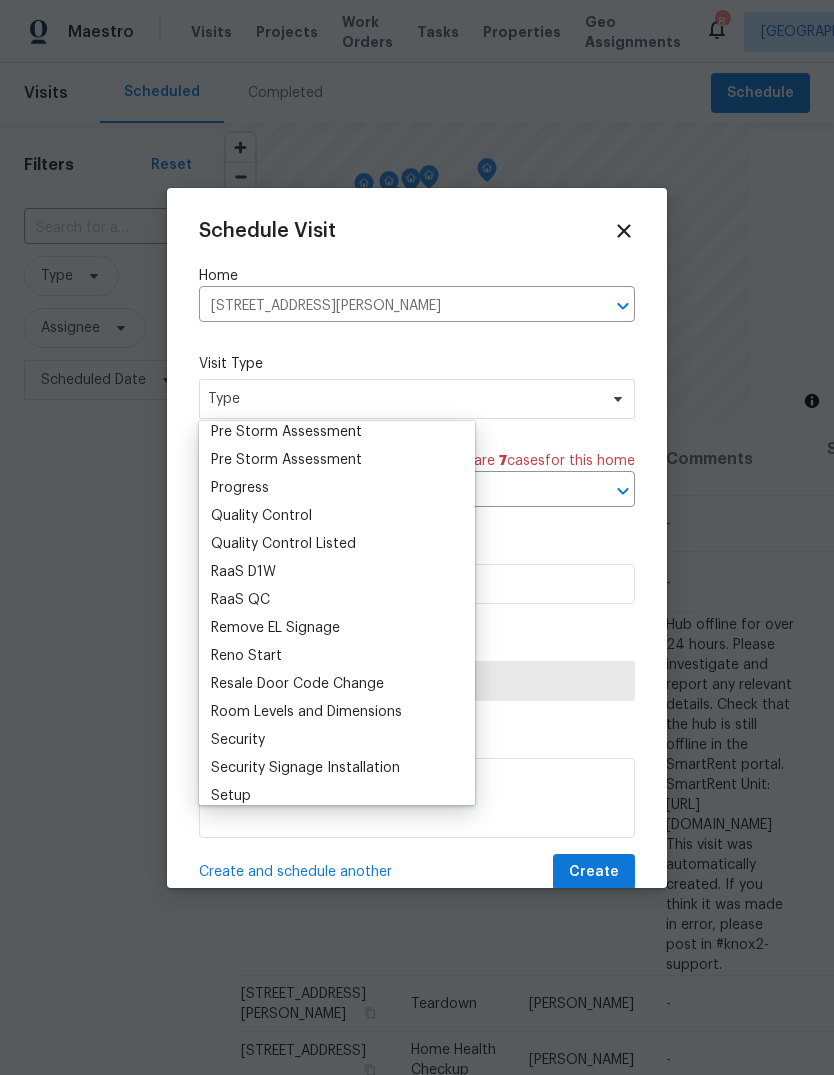 click on "Progress" at bounding box center (240, 488) 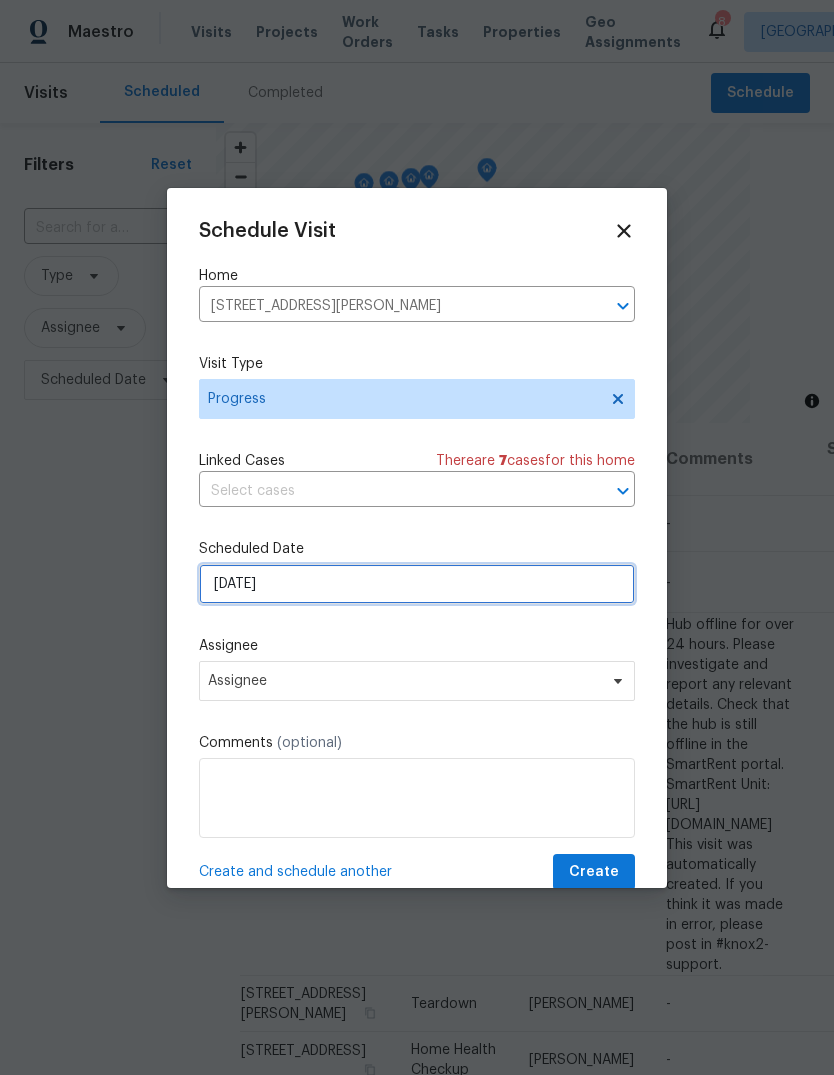 click on "[DATE]" at bounding box center (417, 584) 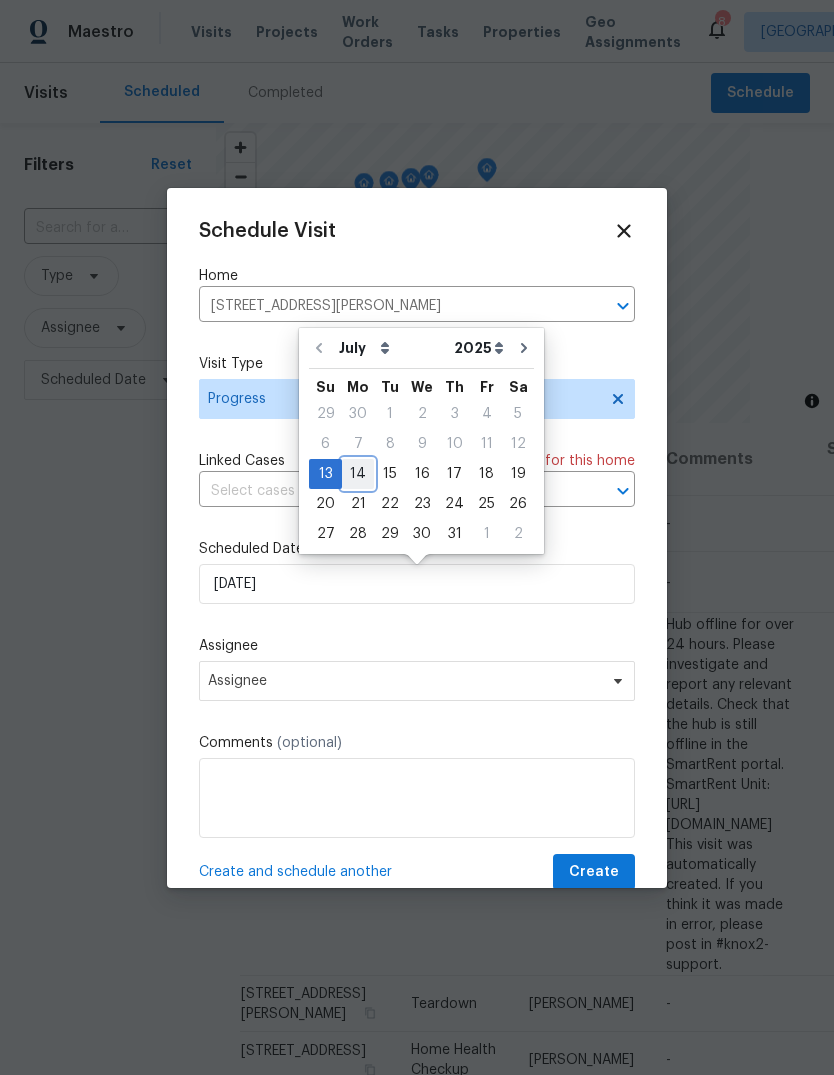 click on "14" at bounding box center (358, 474) 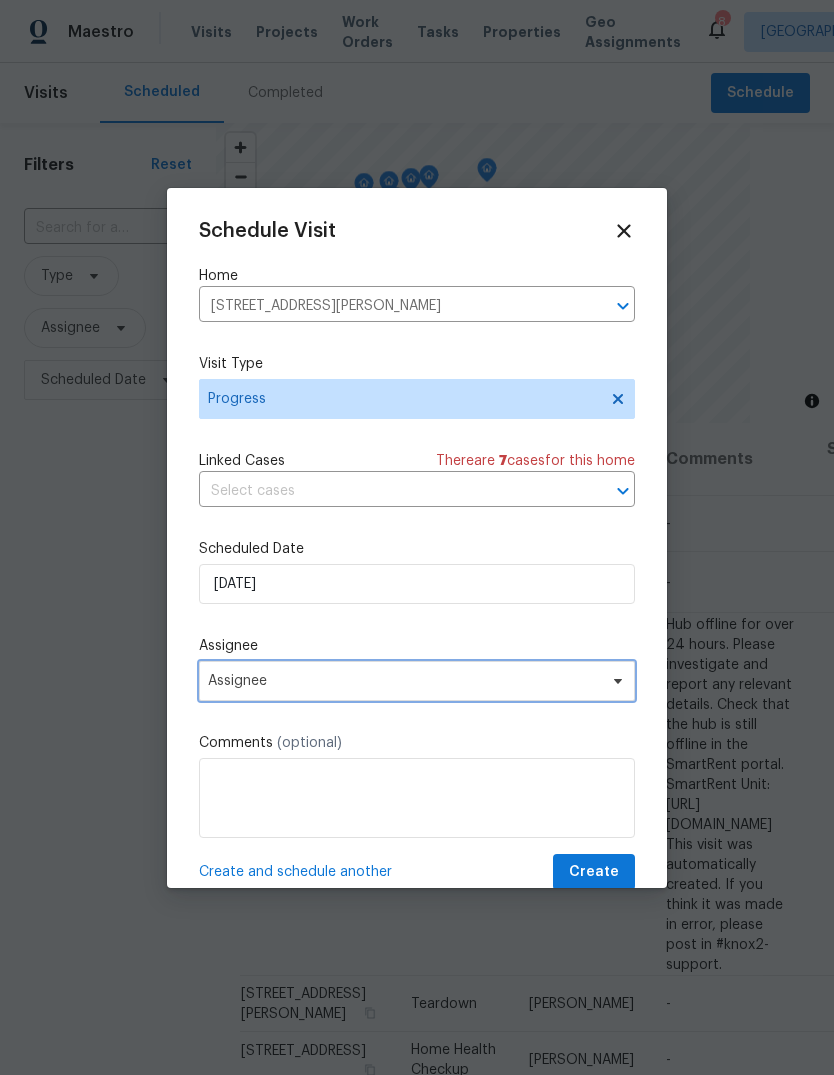 click on "Assignee" at bounding box center (404, 681) 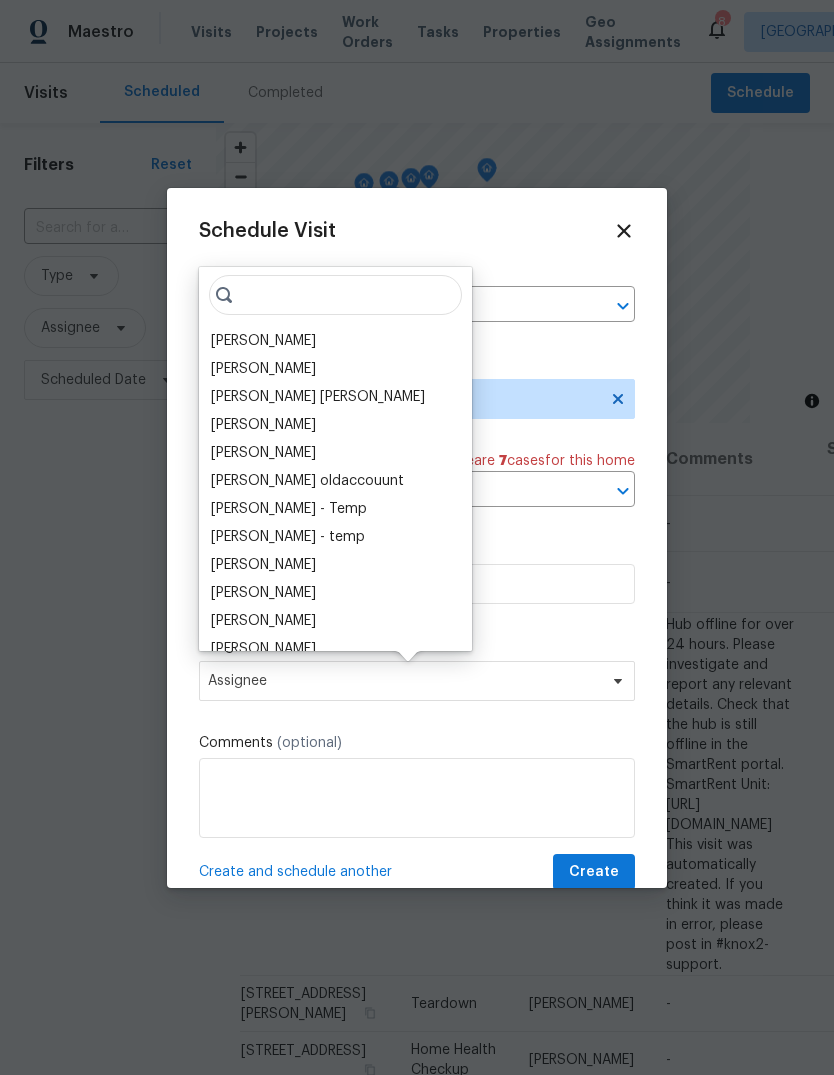 click on "[PERSON_NAME]" at bounding box center (263, 341) 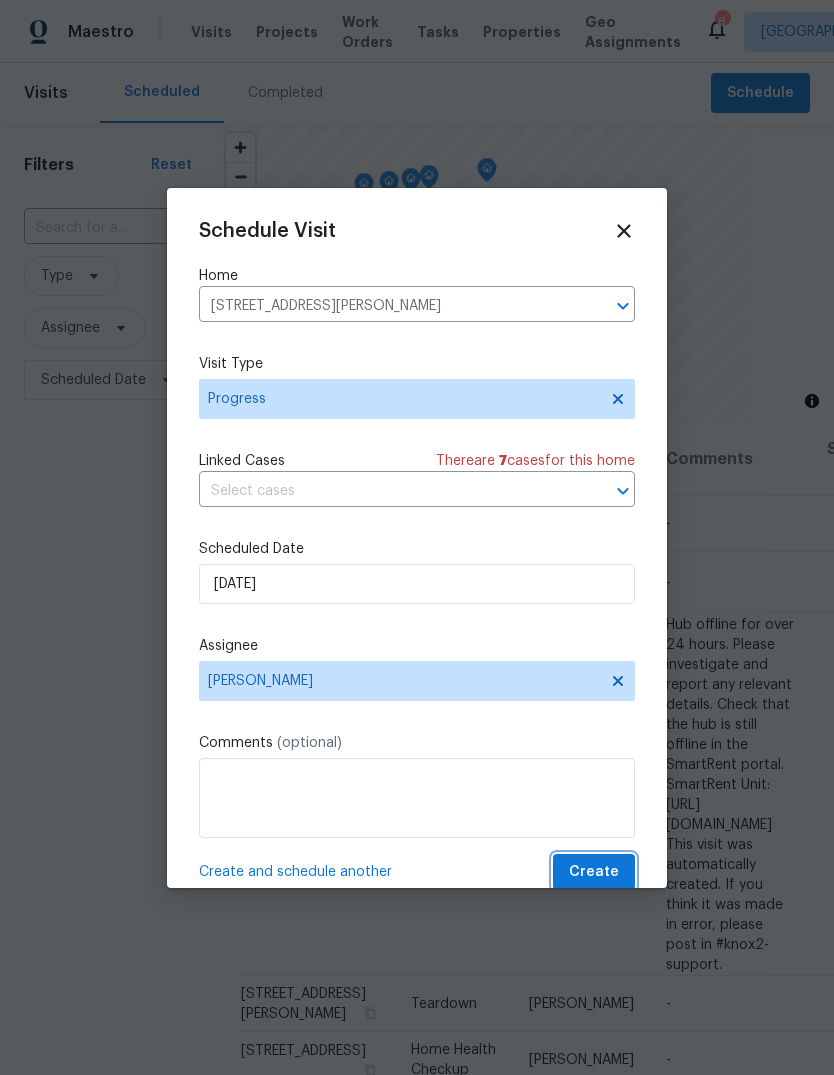 click on "Create" at bounding box center (594, 872) 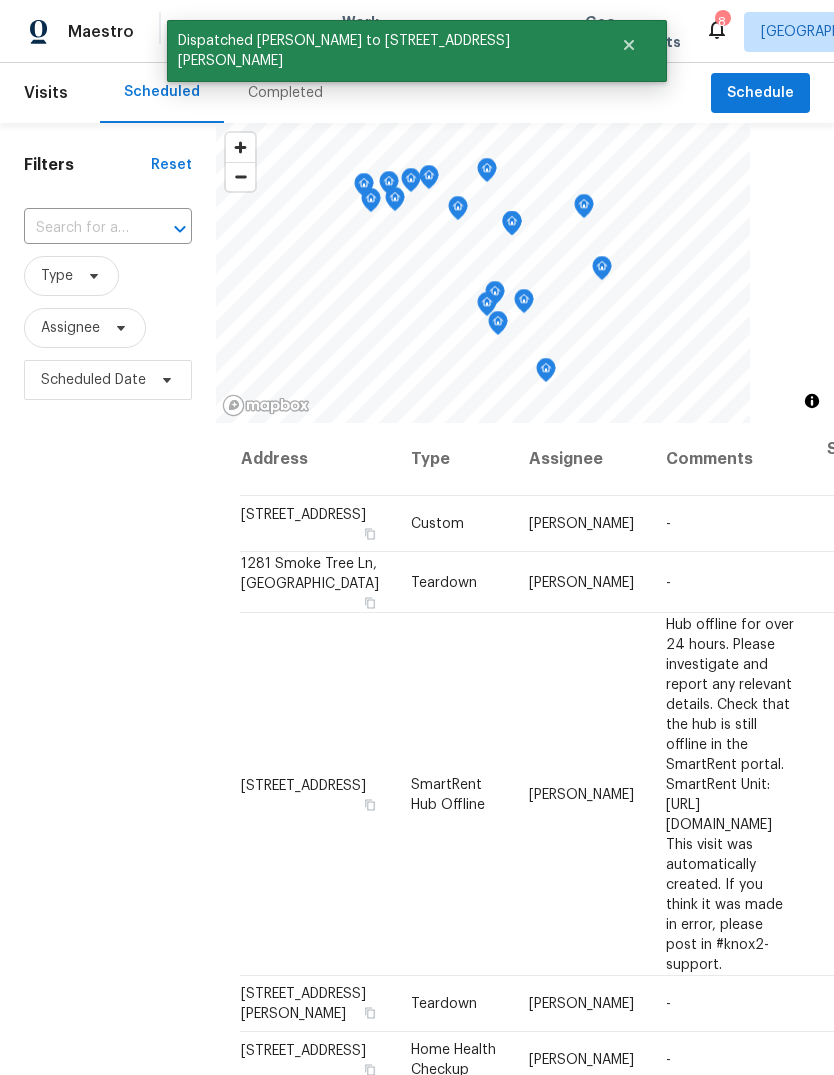 click on "Completed" at bounding box center [285, 93] 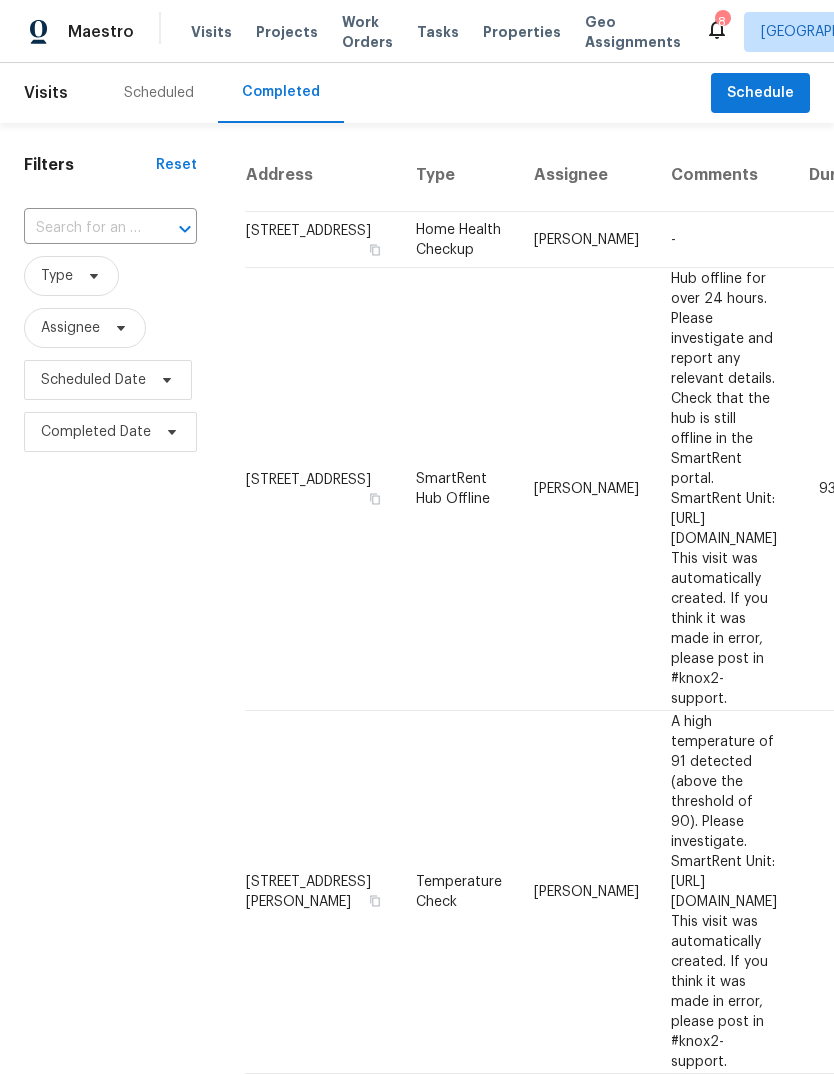 scroll, scrollTop: 0, scrollLeft: 0, axis: both 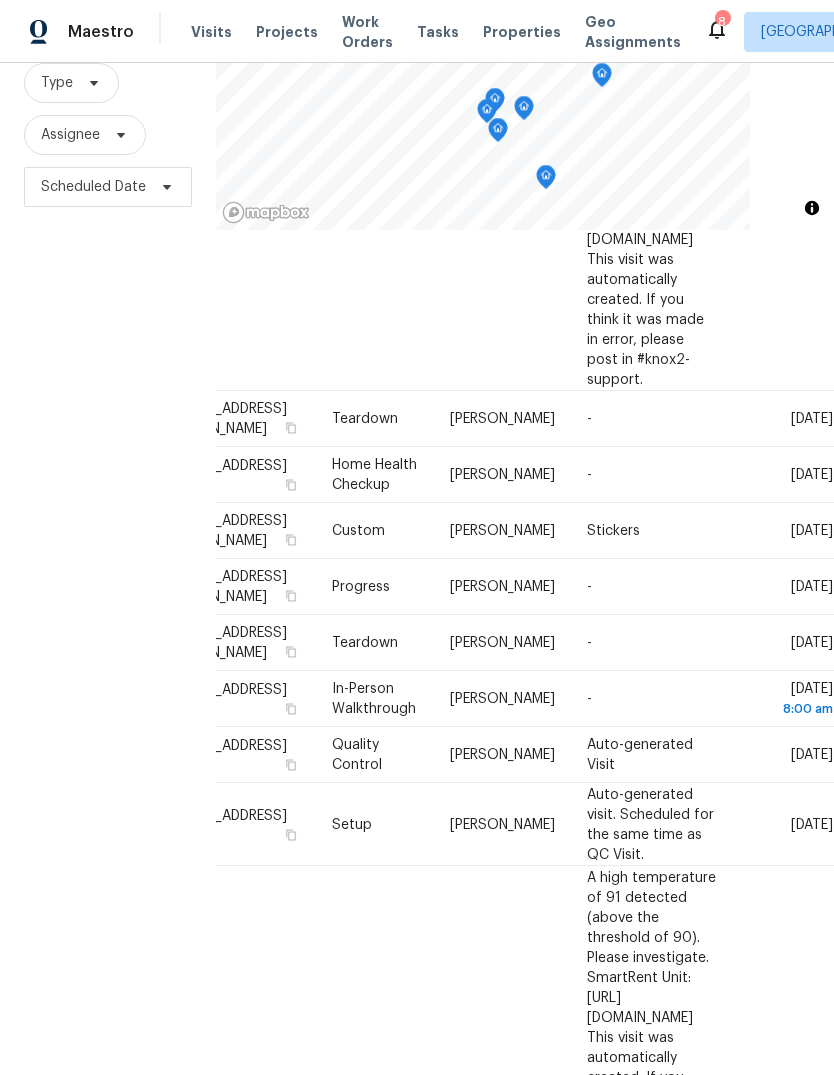 click 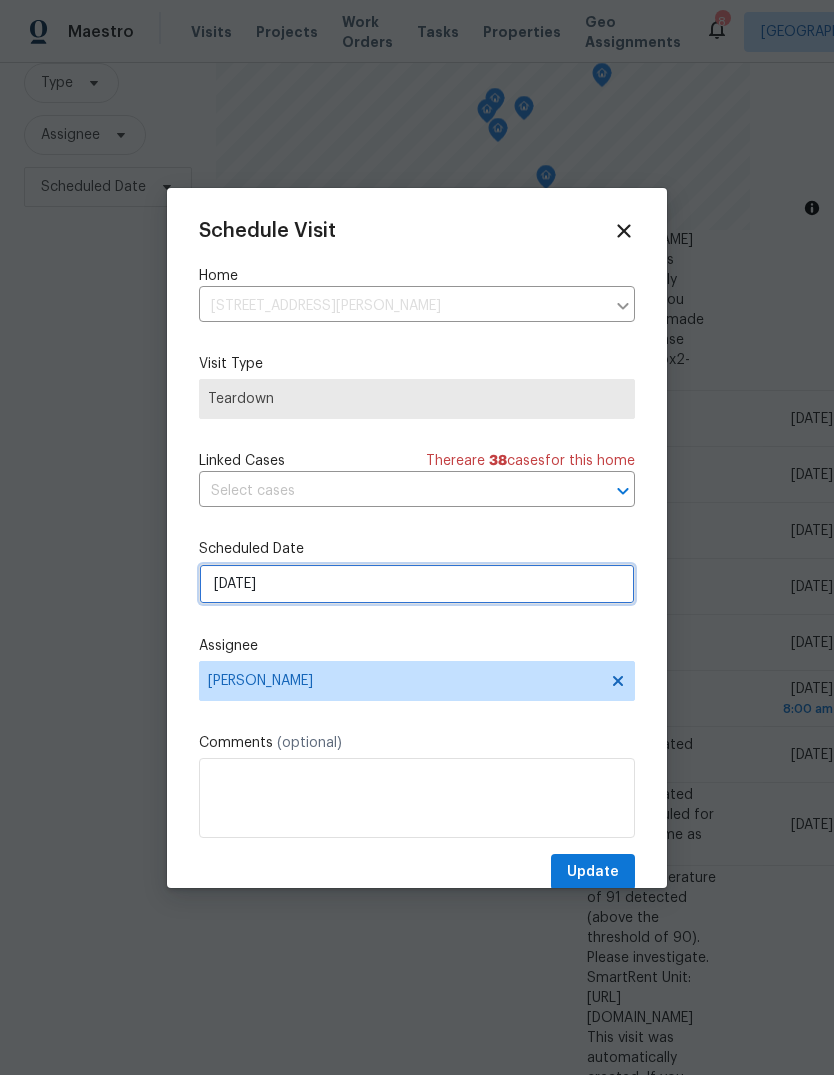 click on "[DATE]" at bounding box center (417, 584) 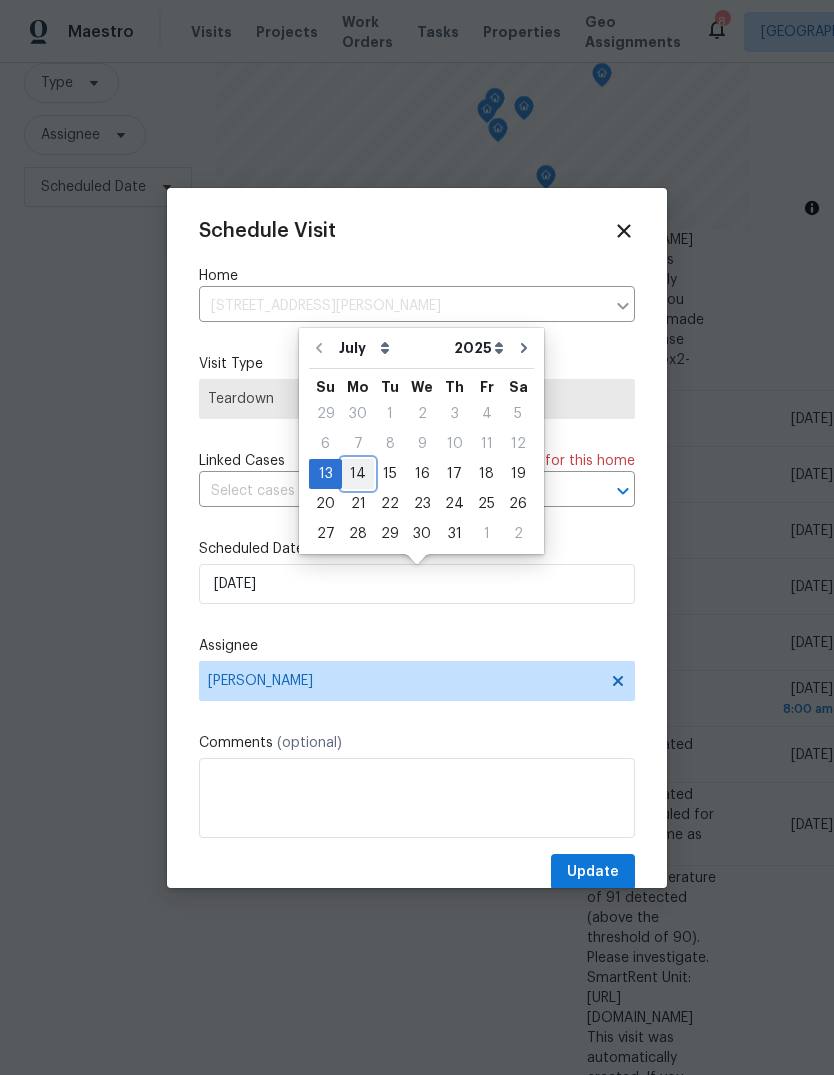 click on "14" at bounding box center [358, 474] 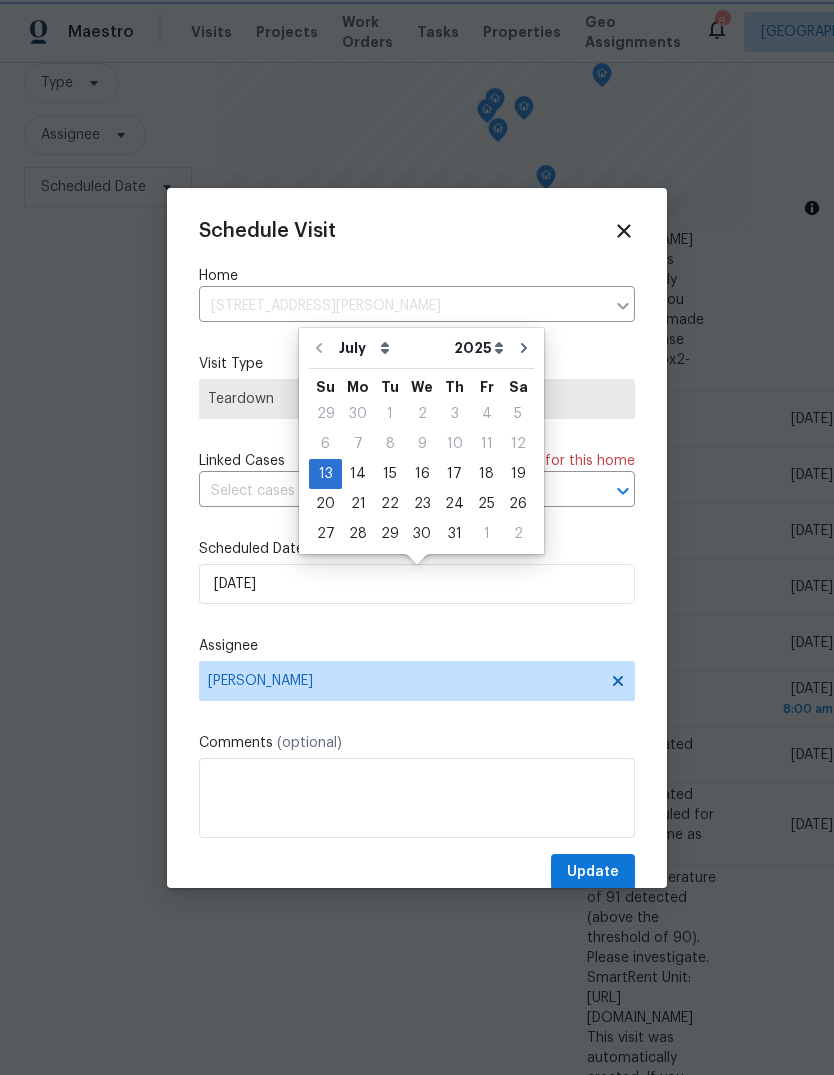 type on "[DATE]" 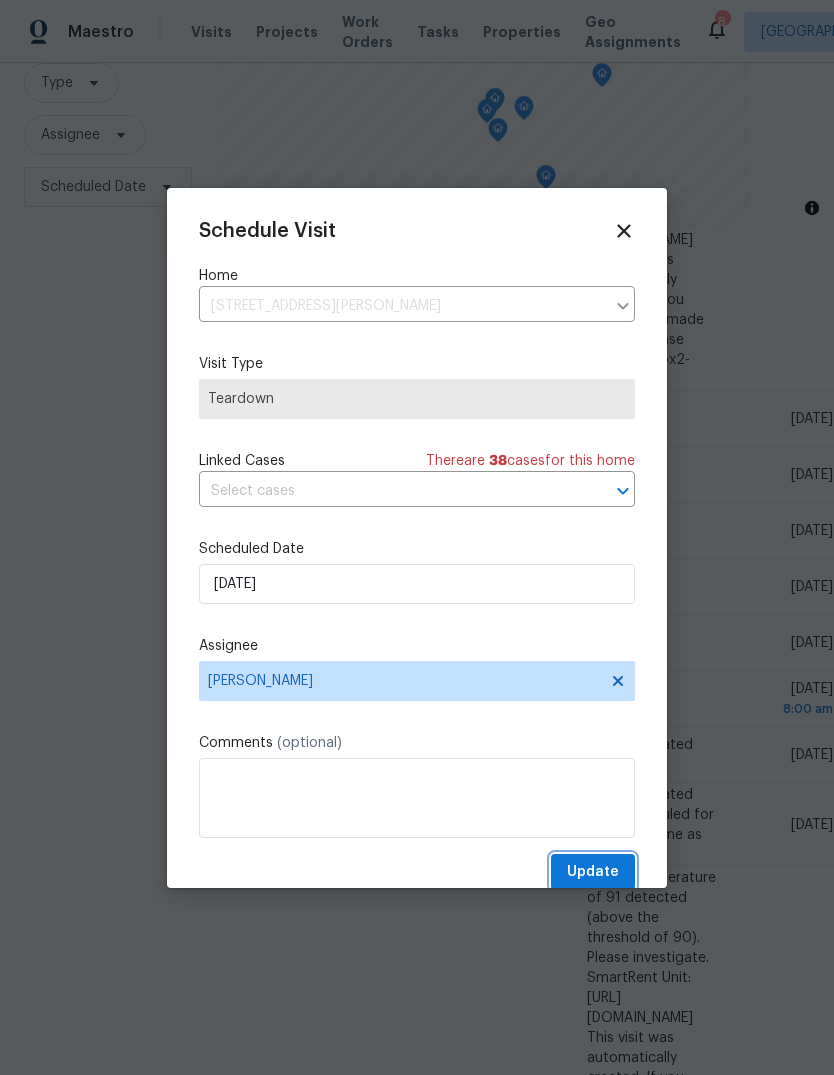 click on "Update" at bounding box center [593, 872] 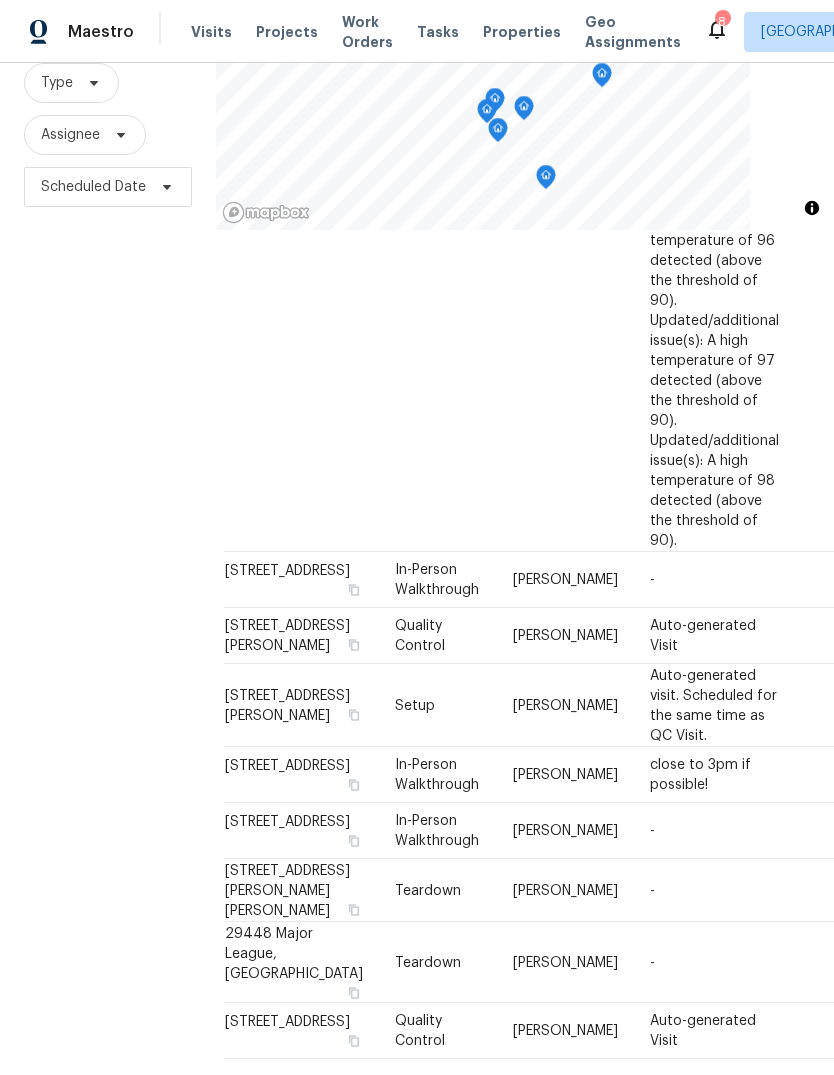 scroll, scrollTop: 1848, scrollLeft: 16, axis: both 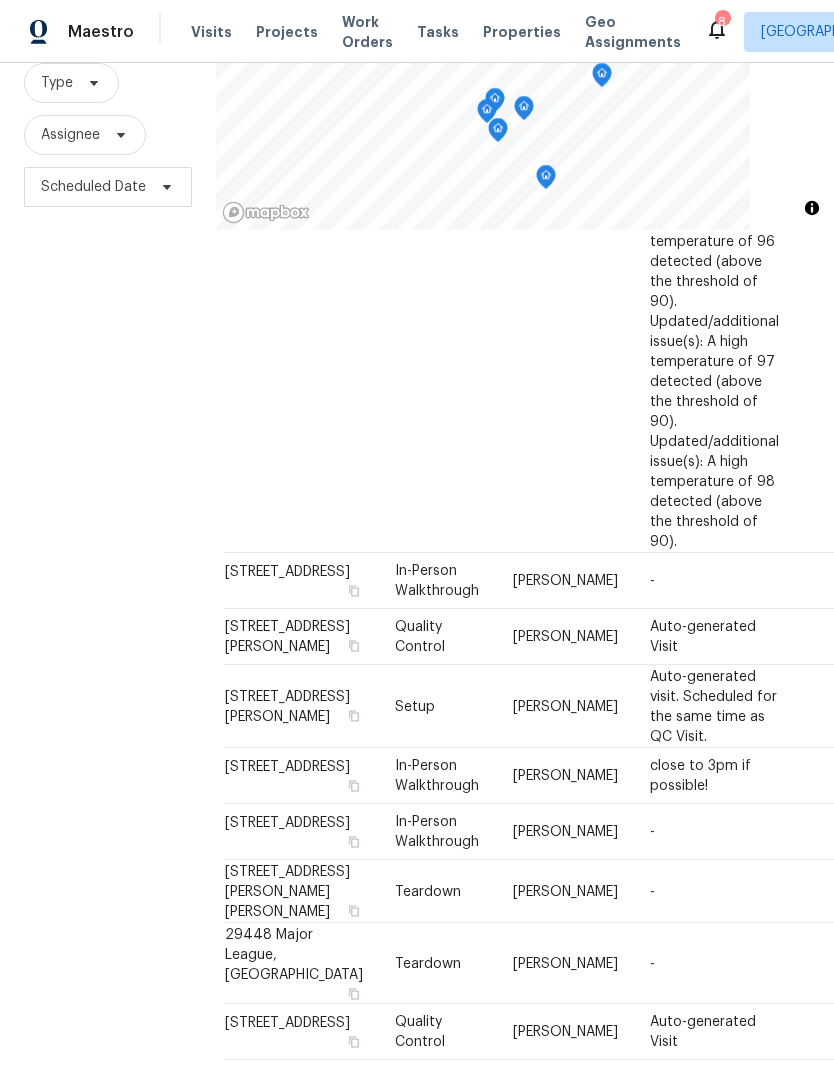 click on "Properties" at bounding box center (522, 32) 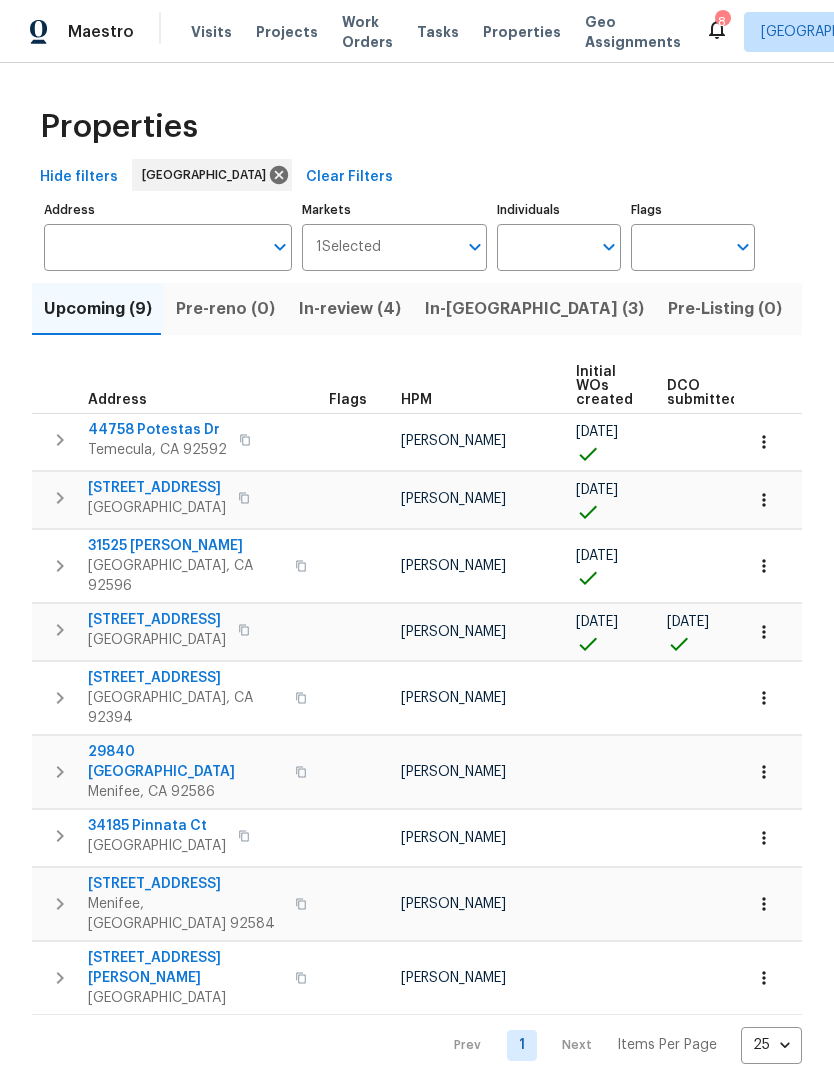 click on "Individuals" at bounding box center [544, 247] 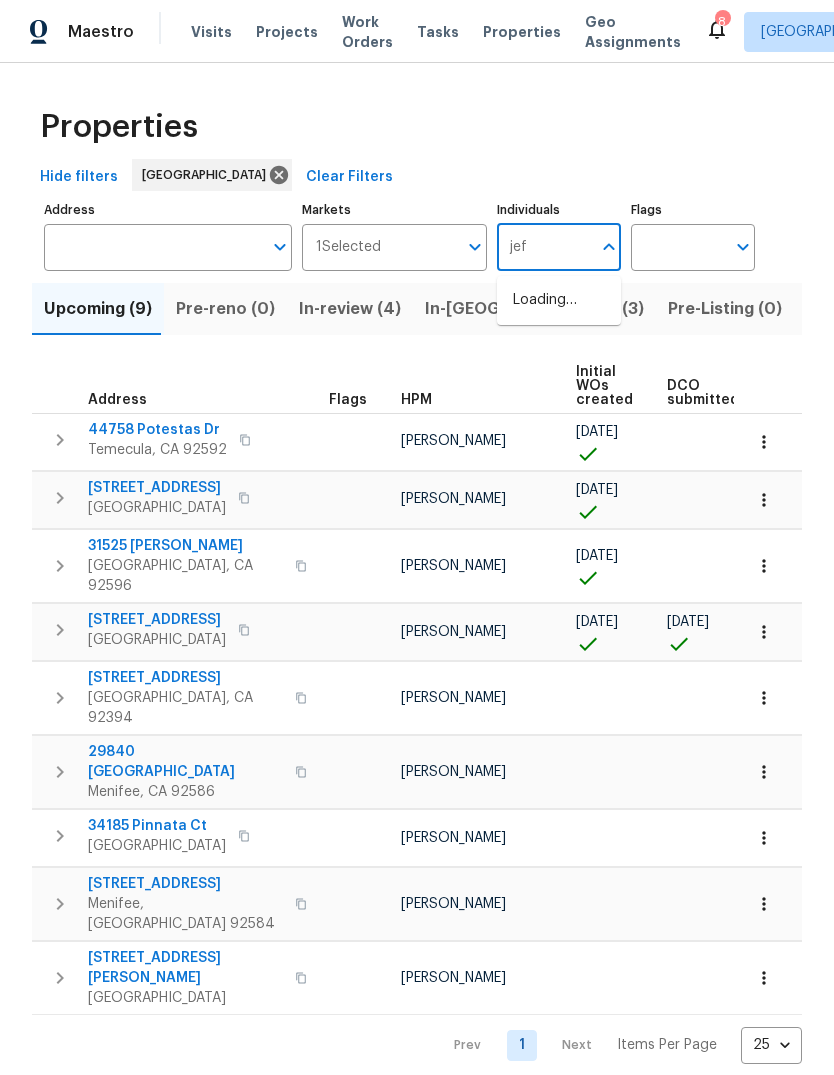 type on "[PERSON_NAME]" 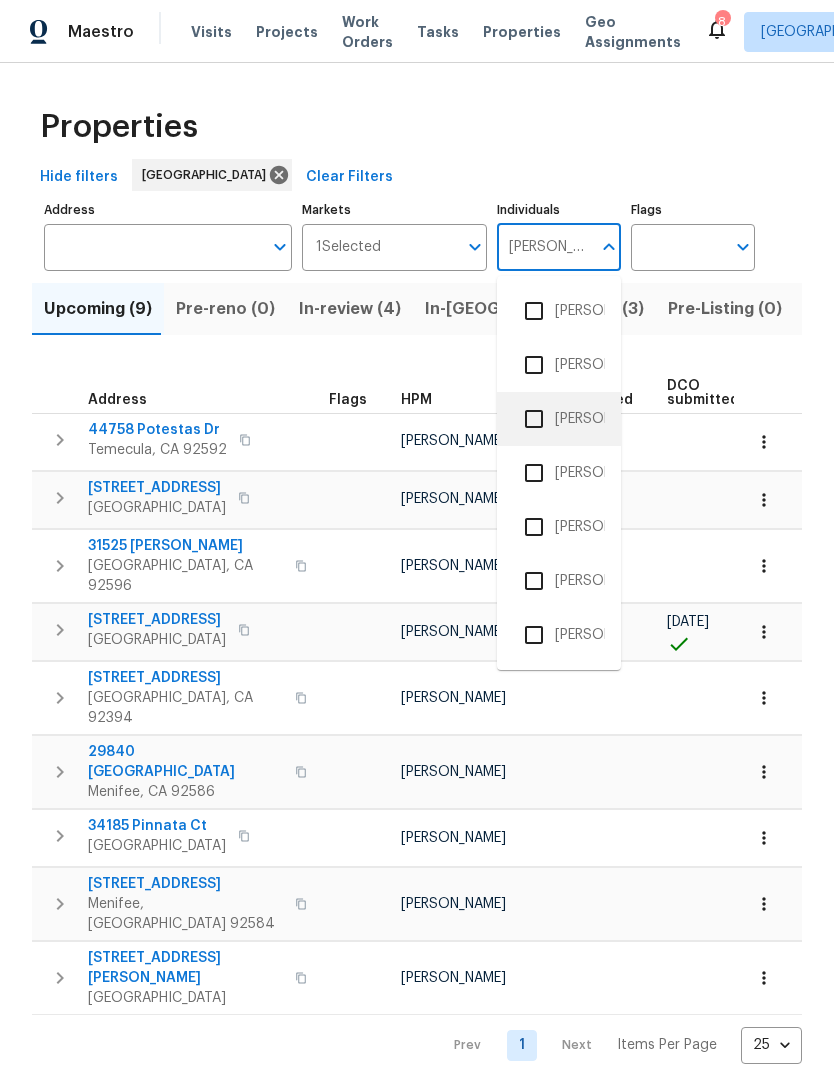 click on "[PERSON_NAME]" at bounding box center [559, 419] 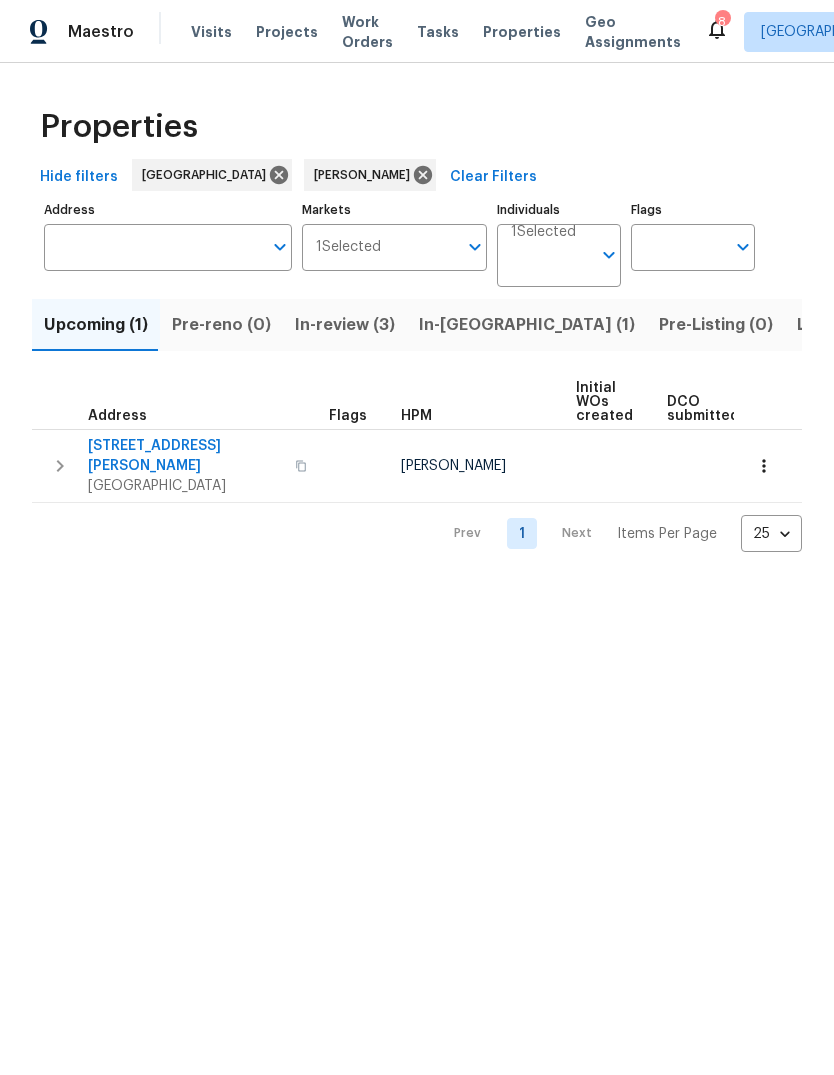 click on "Resale (4)" at bounding box center (937, 325) 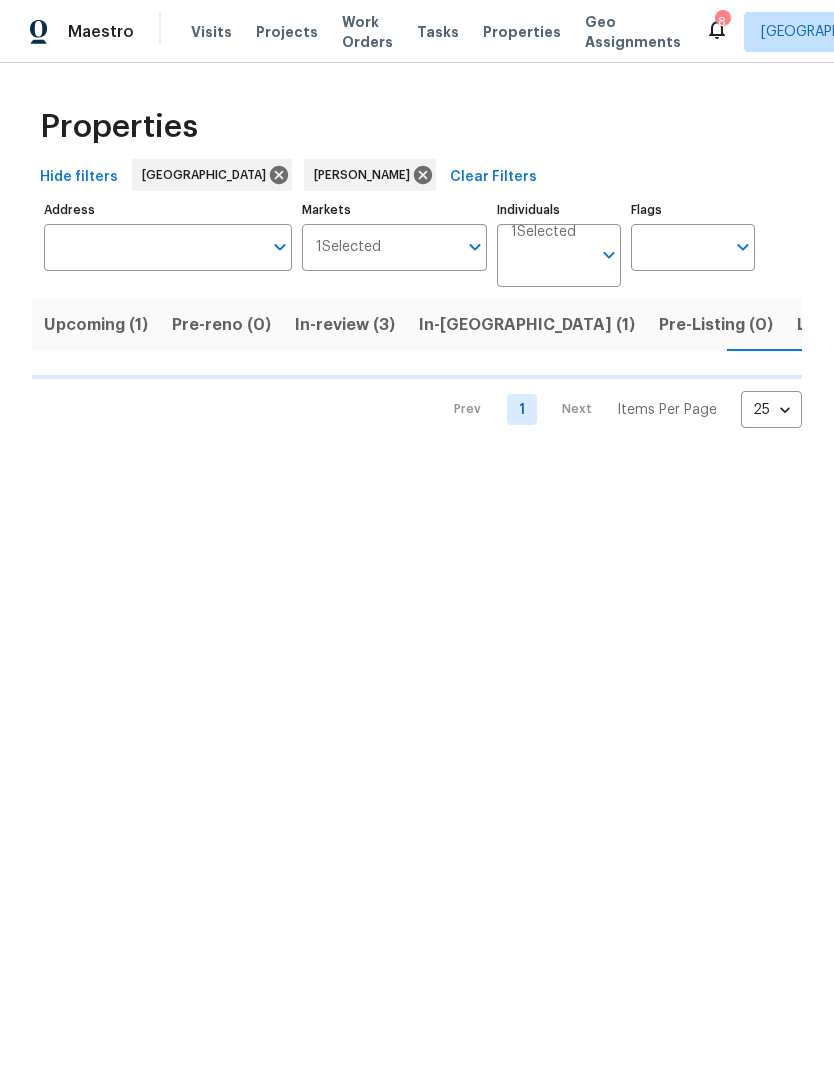 scroll, scrollTop: 0, scrollLeft: 24, axis: horizontal 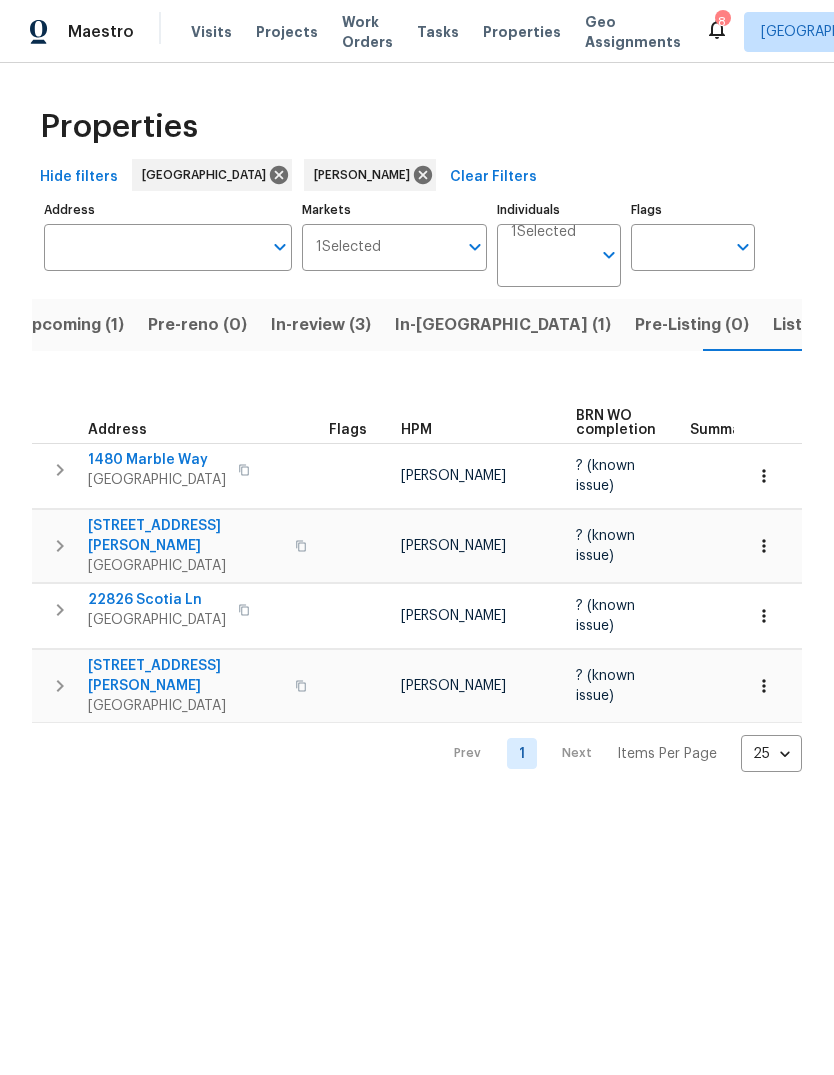 click on "Listed (9)" at bounding box center [811, 325] 